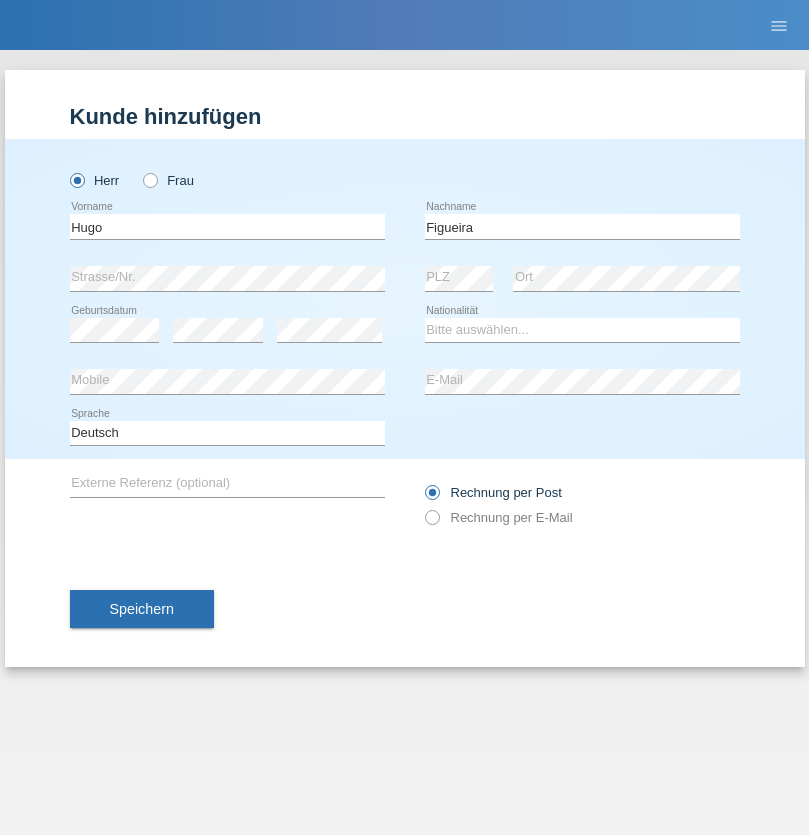 scroll, scrollTop: 0, scrollLeft: 0, axis: both 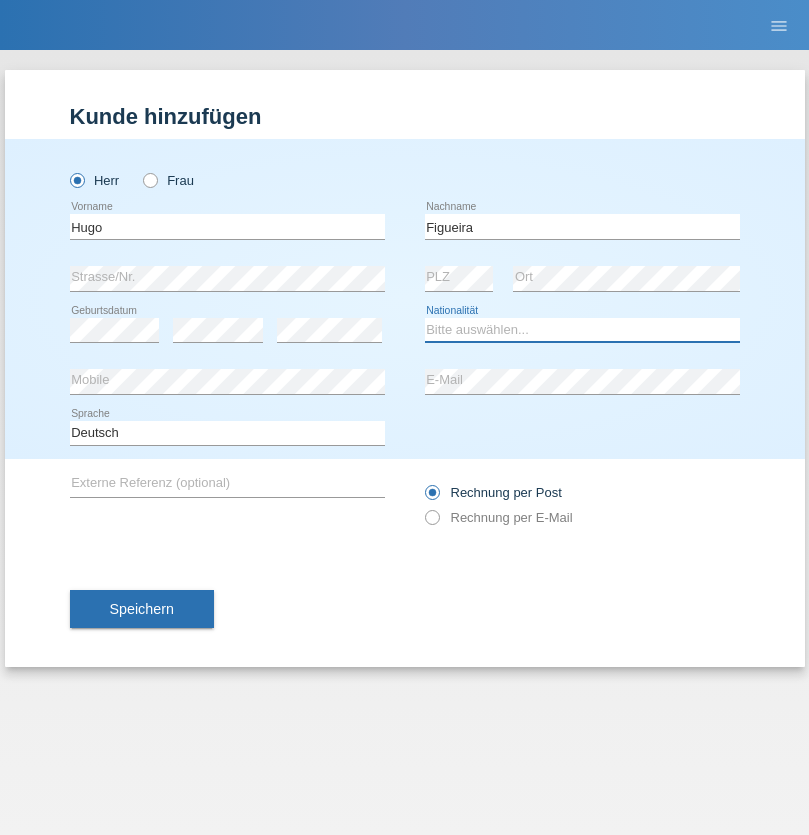 select on "PT" 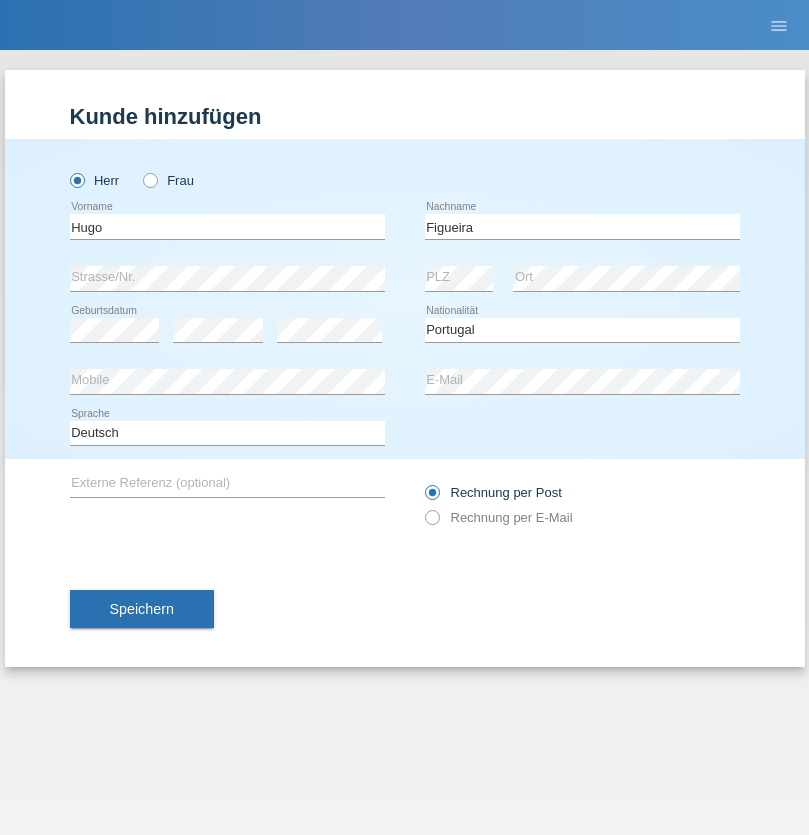select on "C" 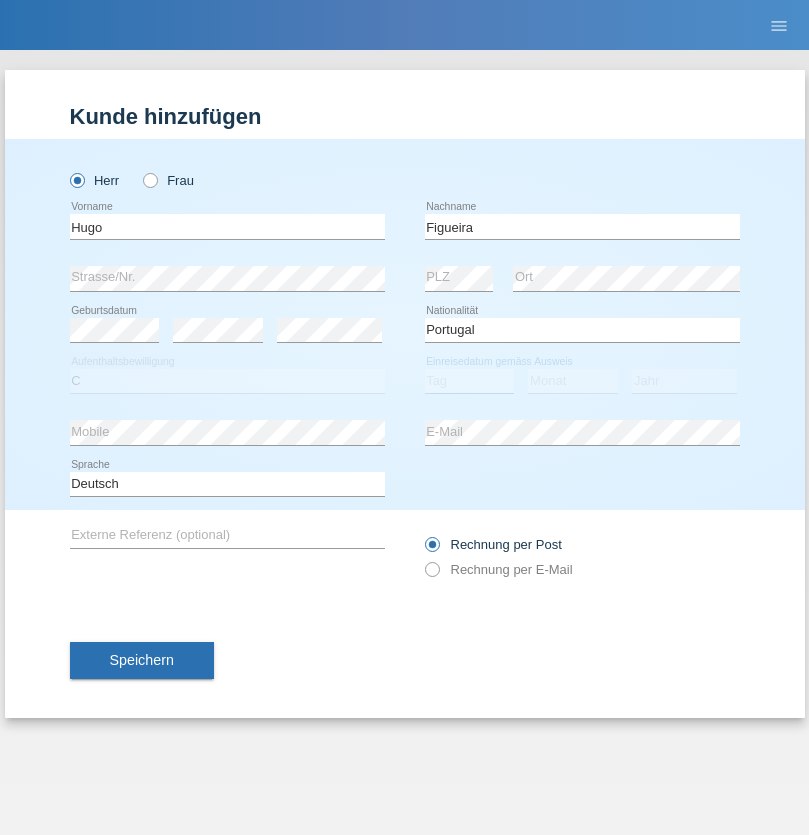 select on "04" 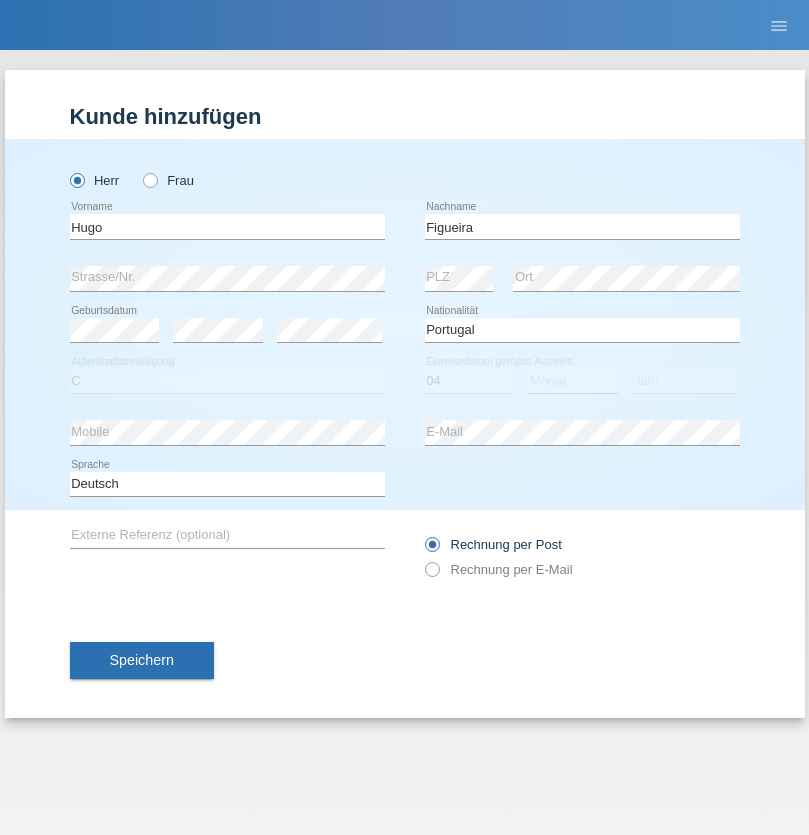 select on "02" 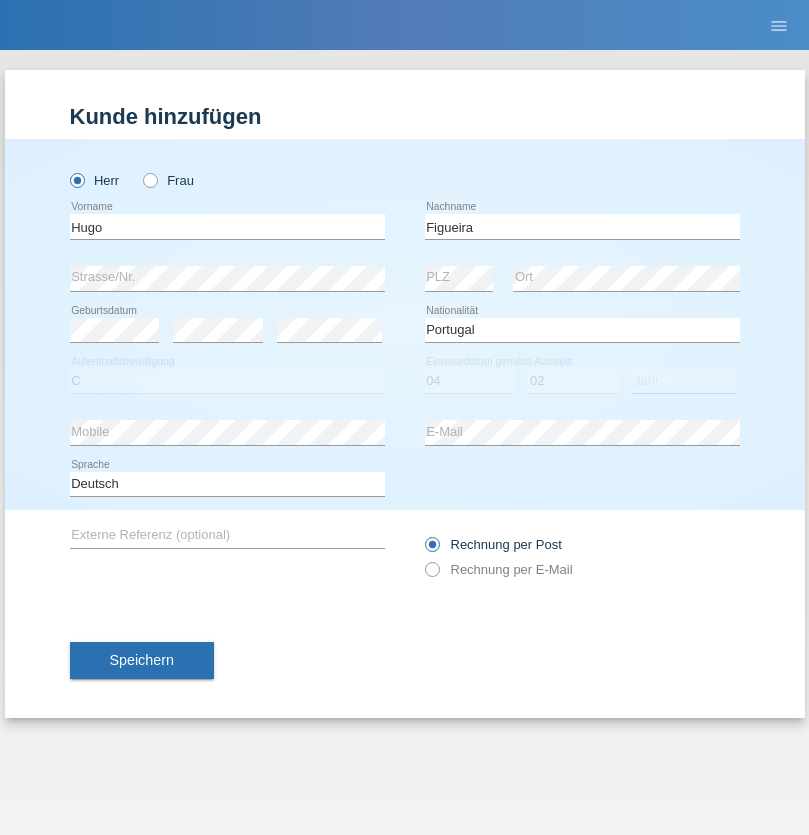 select on "2012" 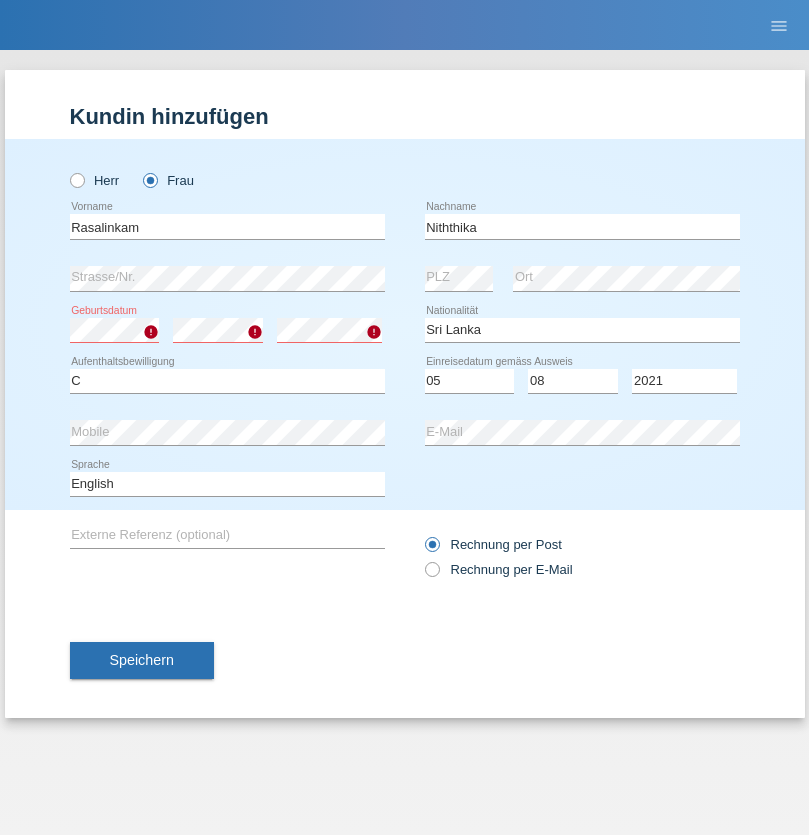 select on "LK" 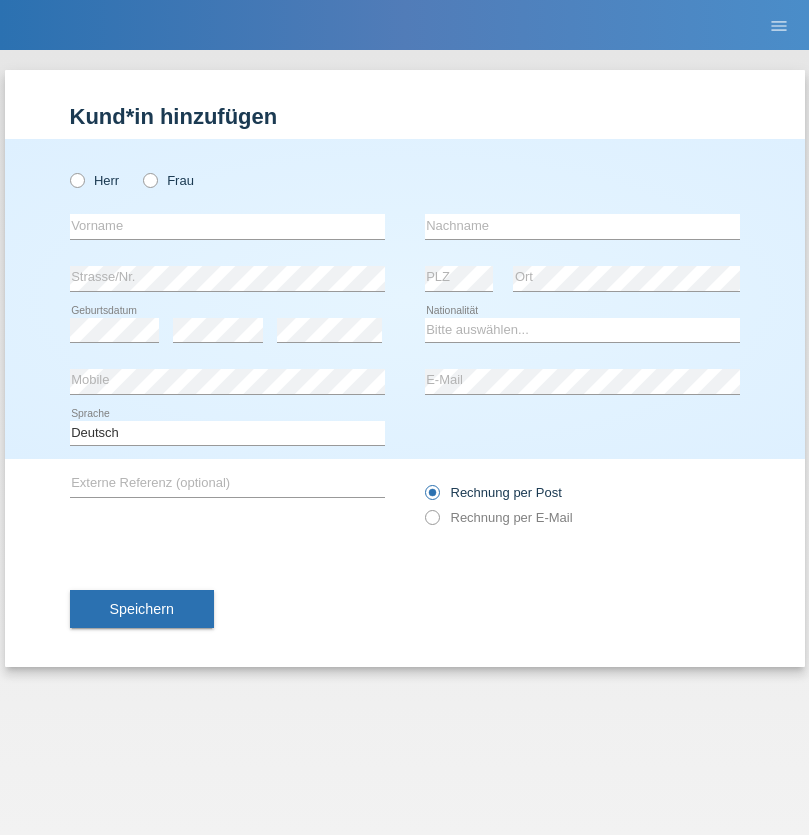 scroll, scrollTop: 0, scrollLeft: 0, axis: both 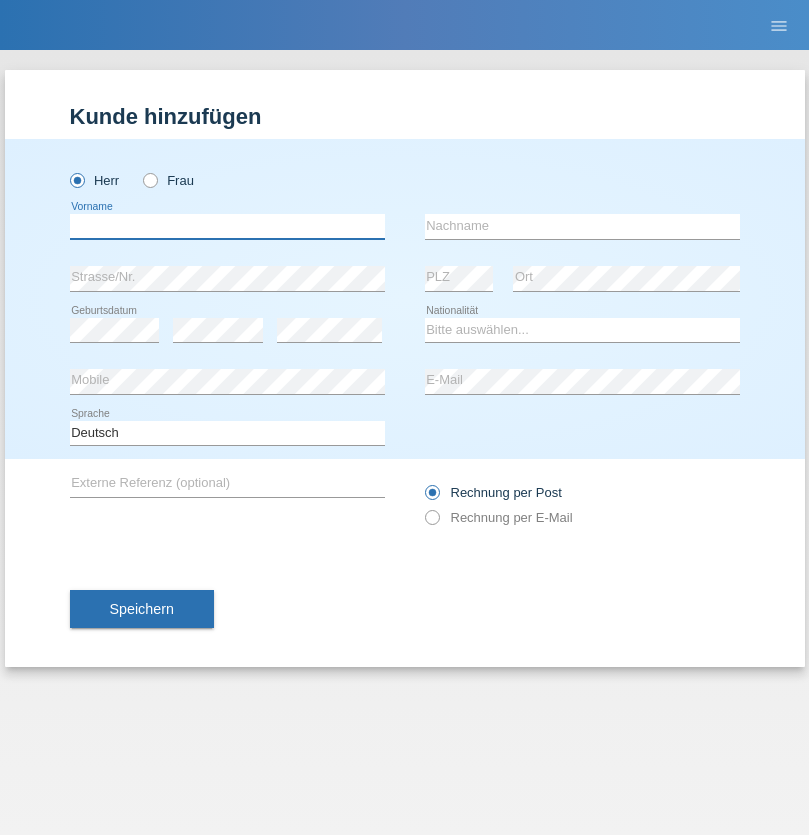 click at bounding box center (227, 226) 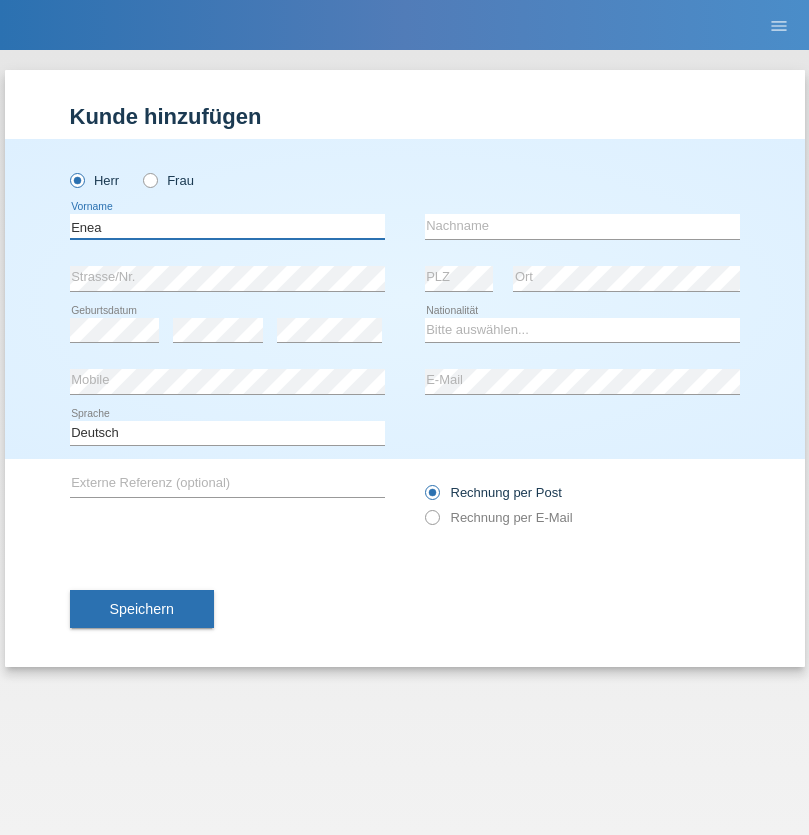 type on "Enea" 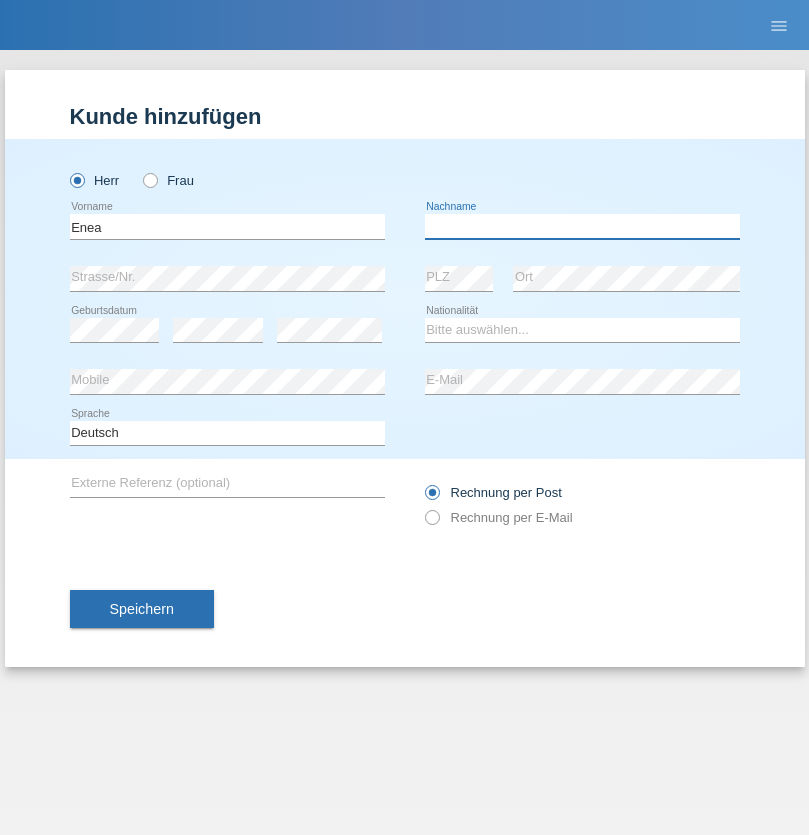 click at bounding box center (582, 226) 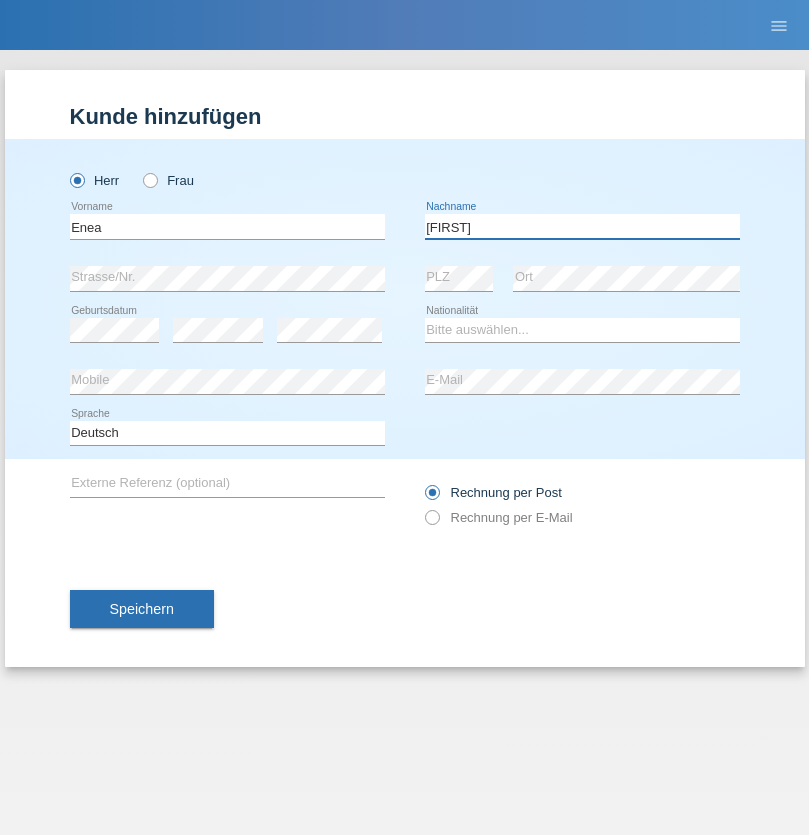 type on "Andrei" 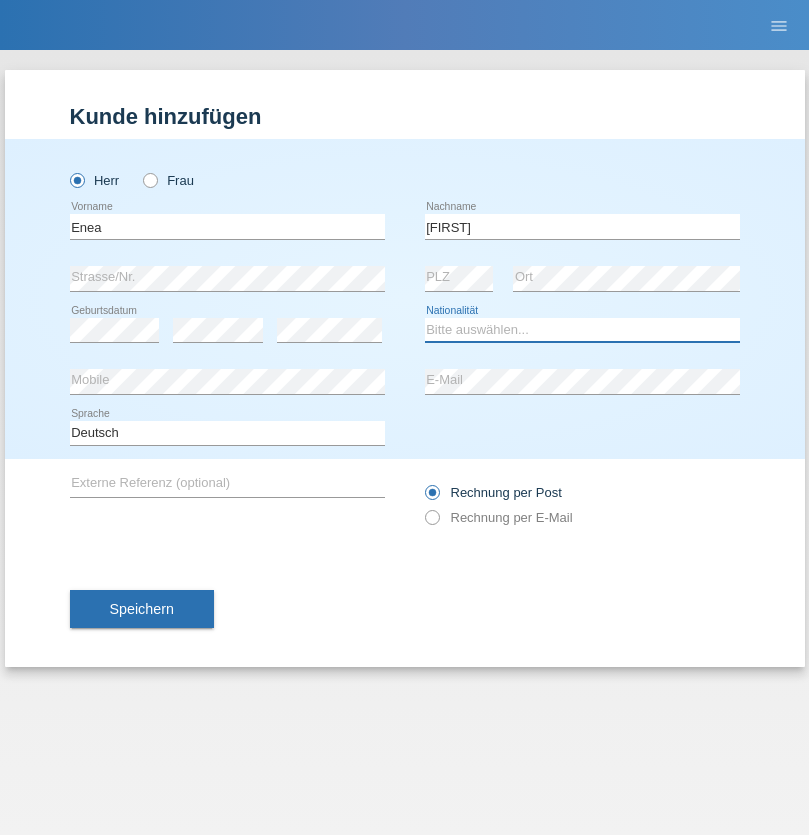 select on "OM" 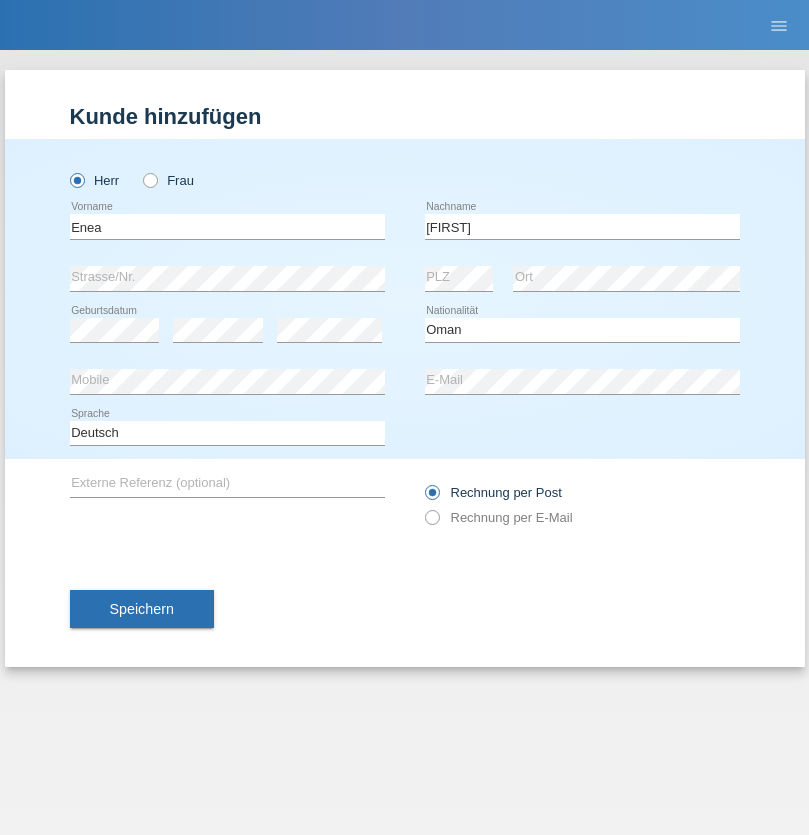 select on "C" 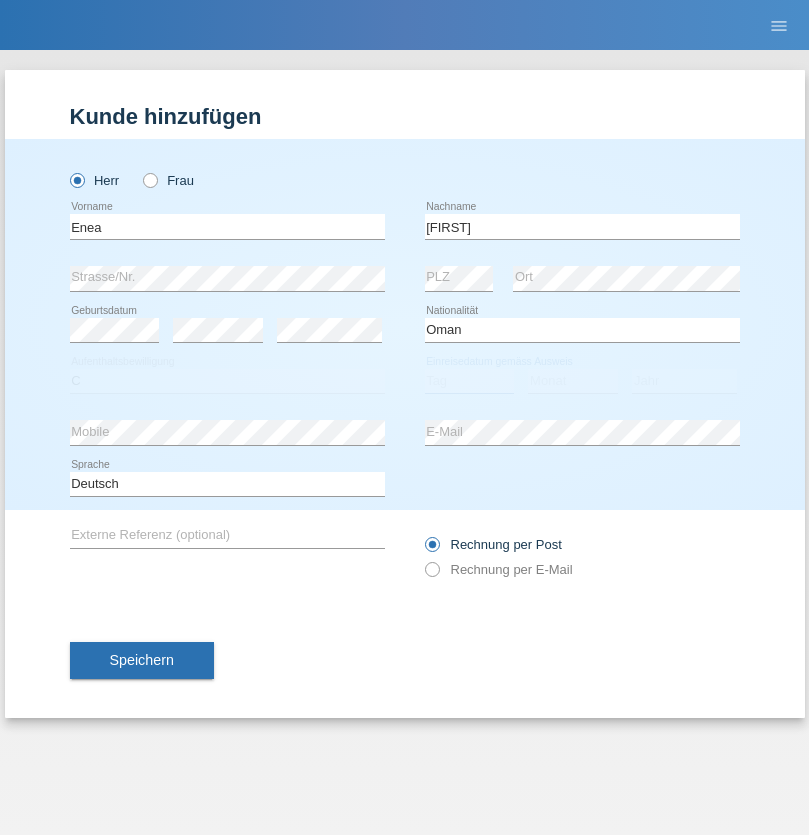 select on "17" 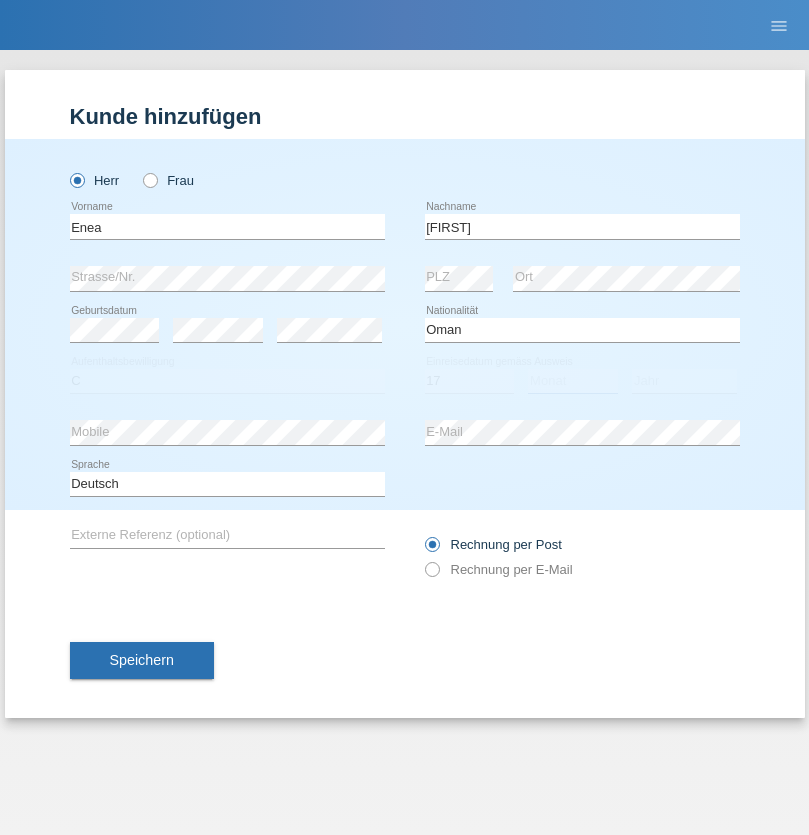 select on "06" 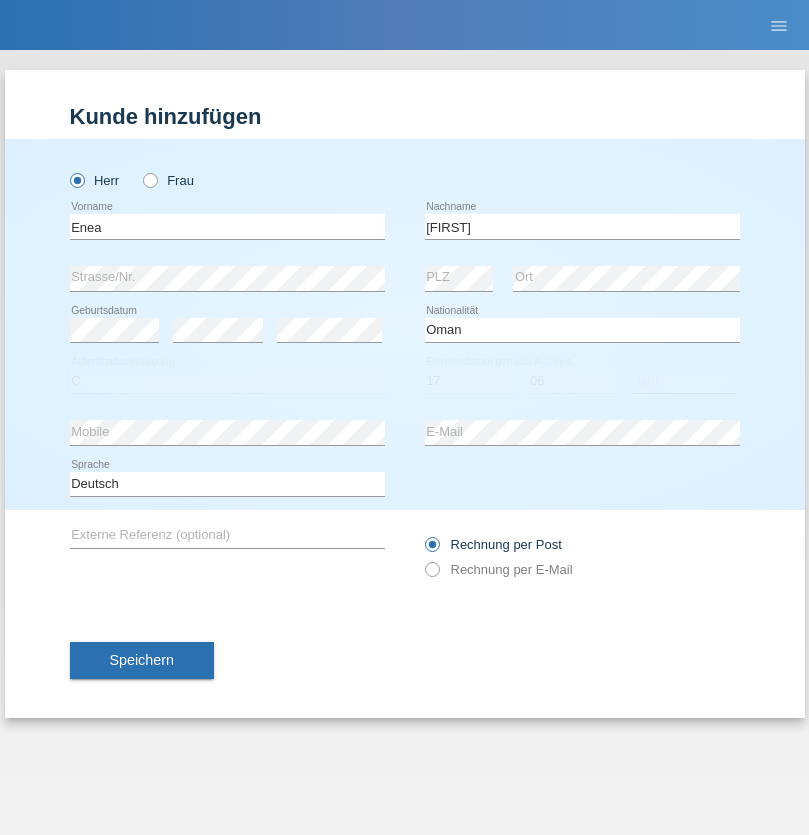 select on "2021" 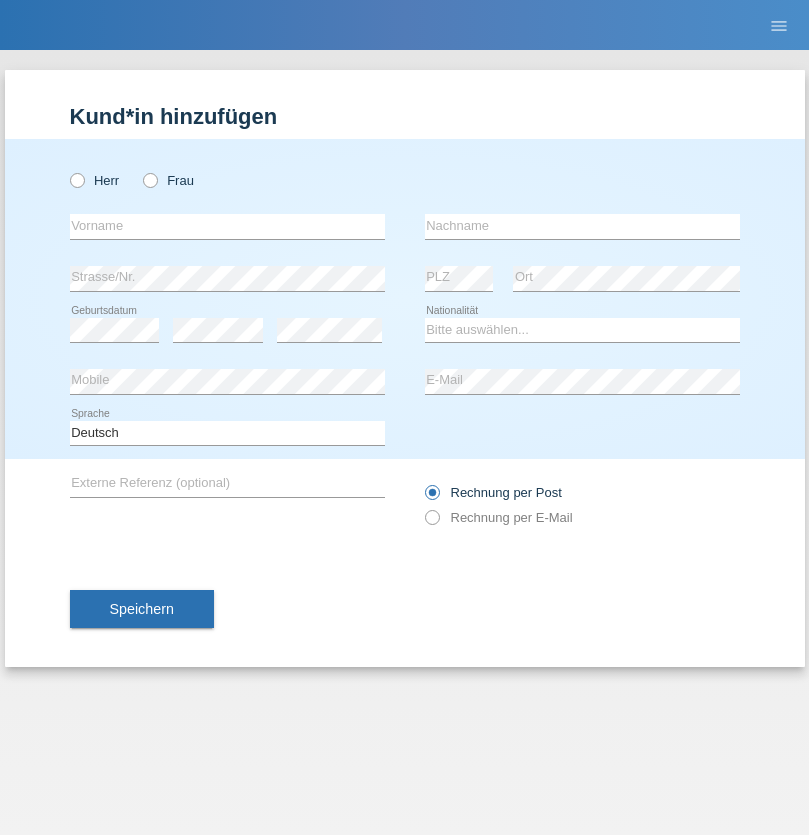 scroll, scrollTop: 0, scrollLeft: 0, axis: both 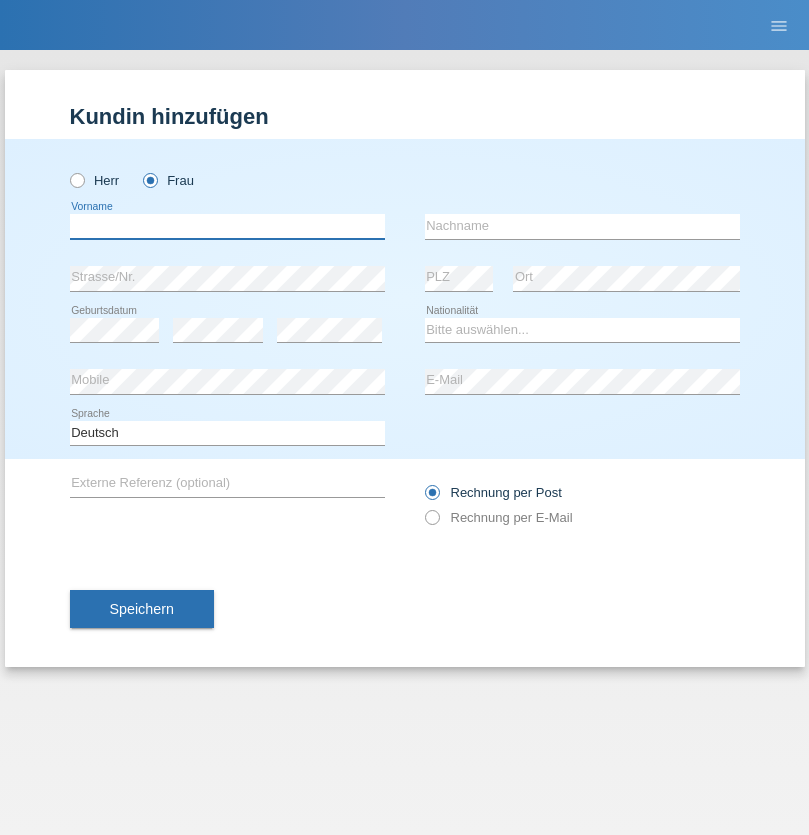 click at bounding box center [227, 226] 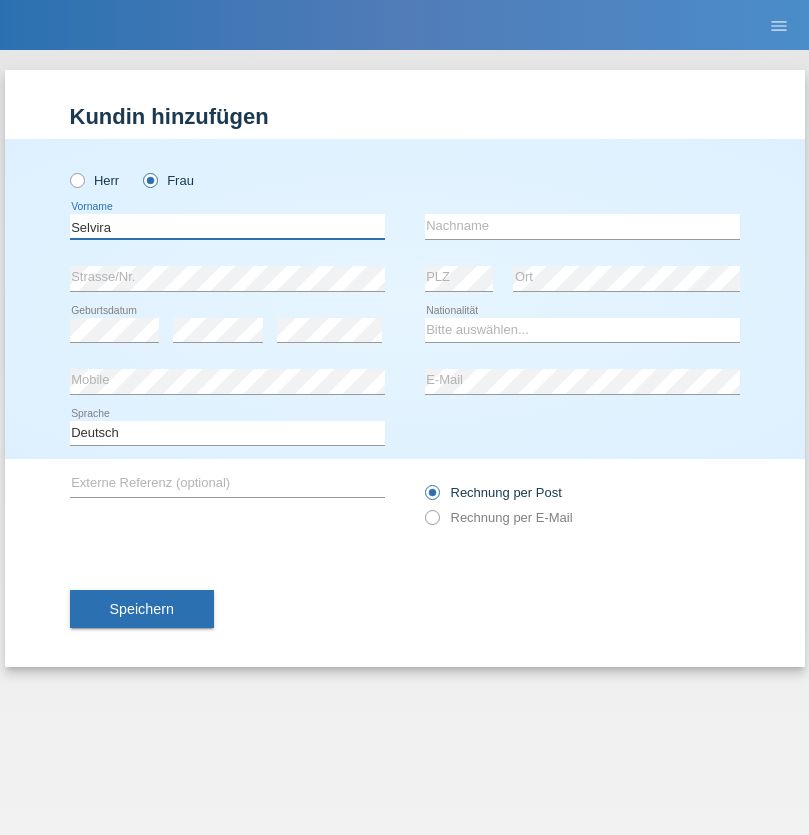 type on "Selvira" 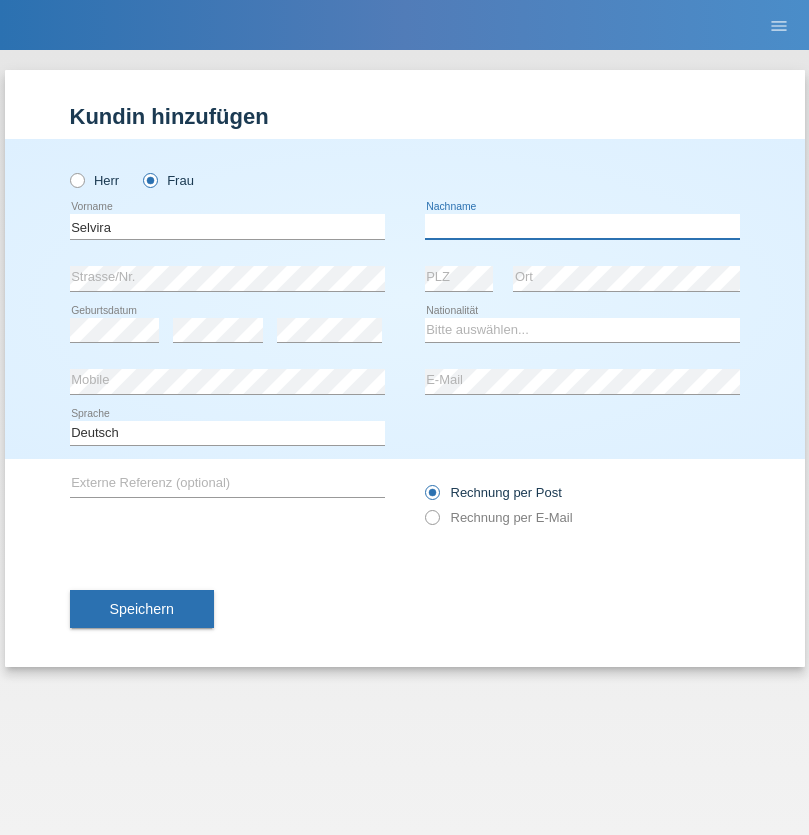 click at bounding box center [582, 226] 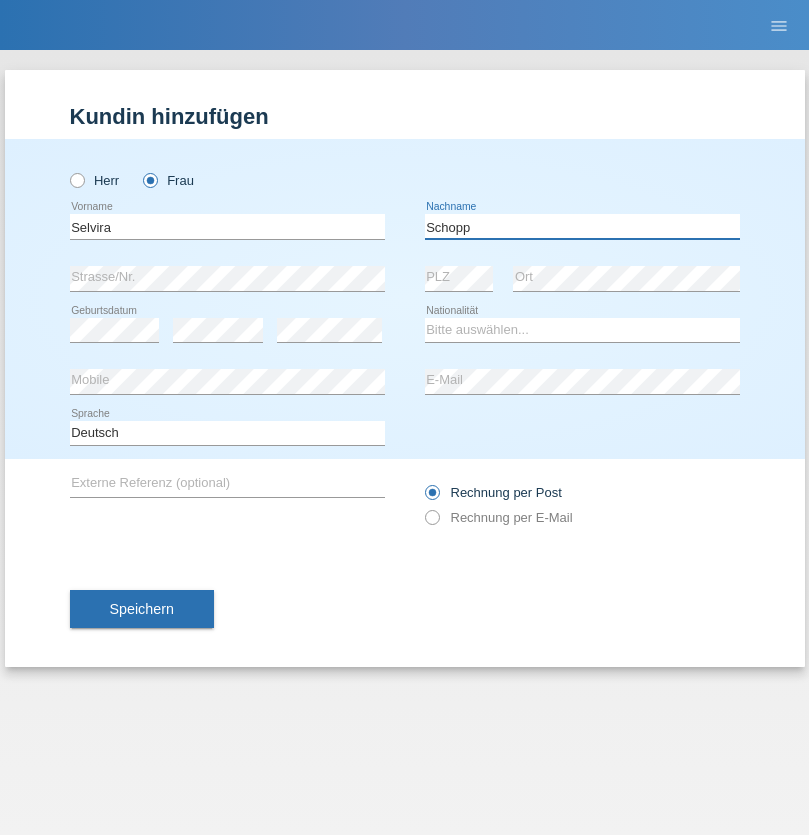 type on "Schopp" 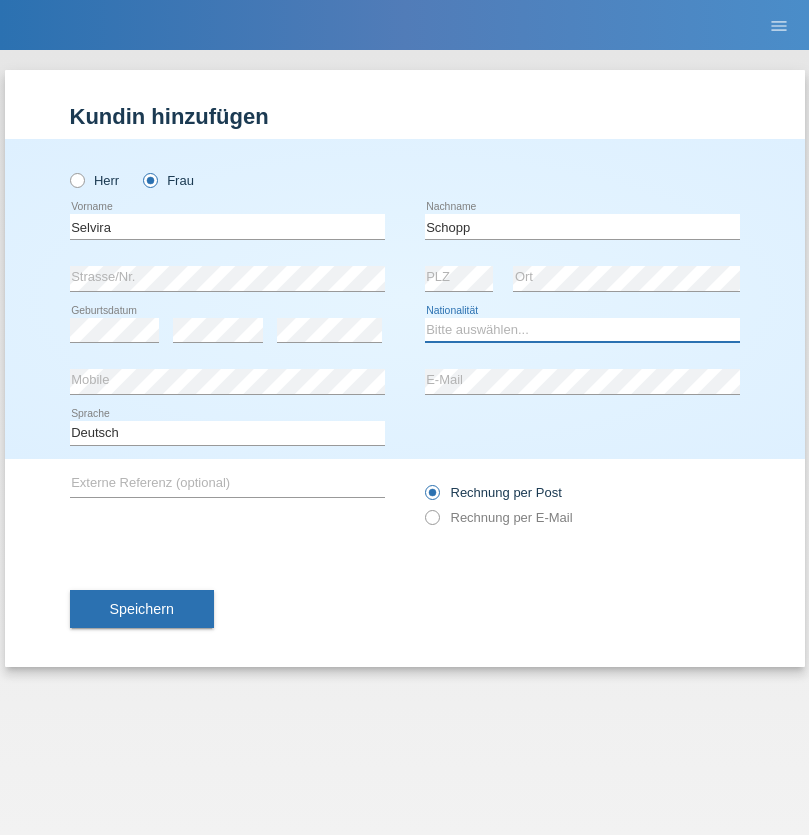 select on "CH" 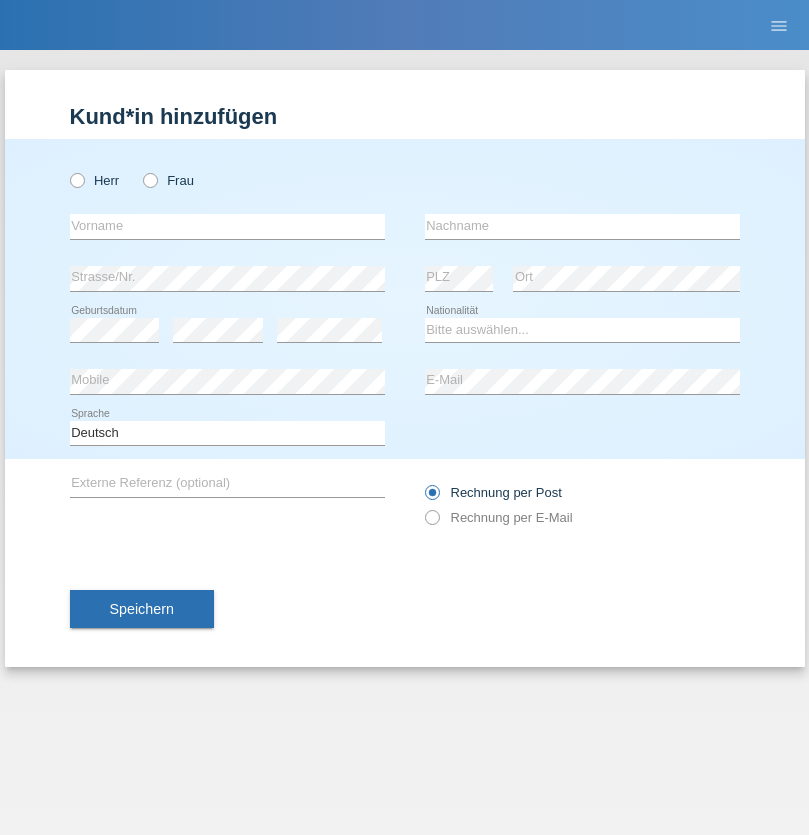 scroll, scrollTop: 0, scrollLeft: 0, axis: both 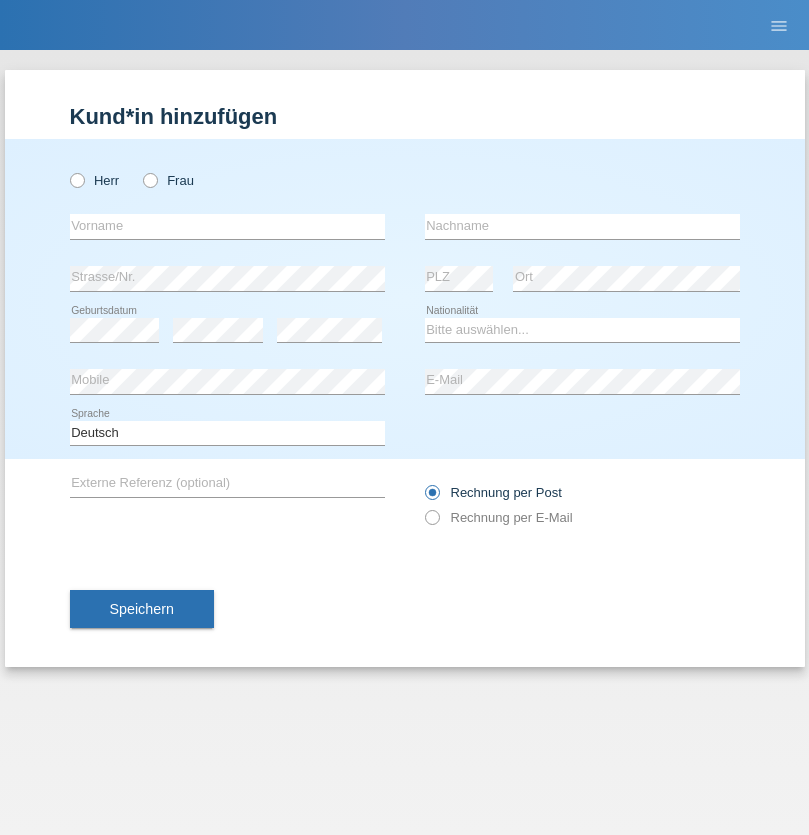 radio on "true" 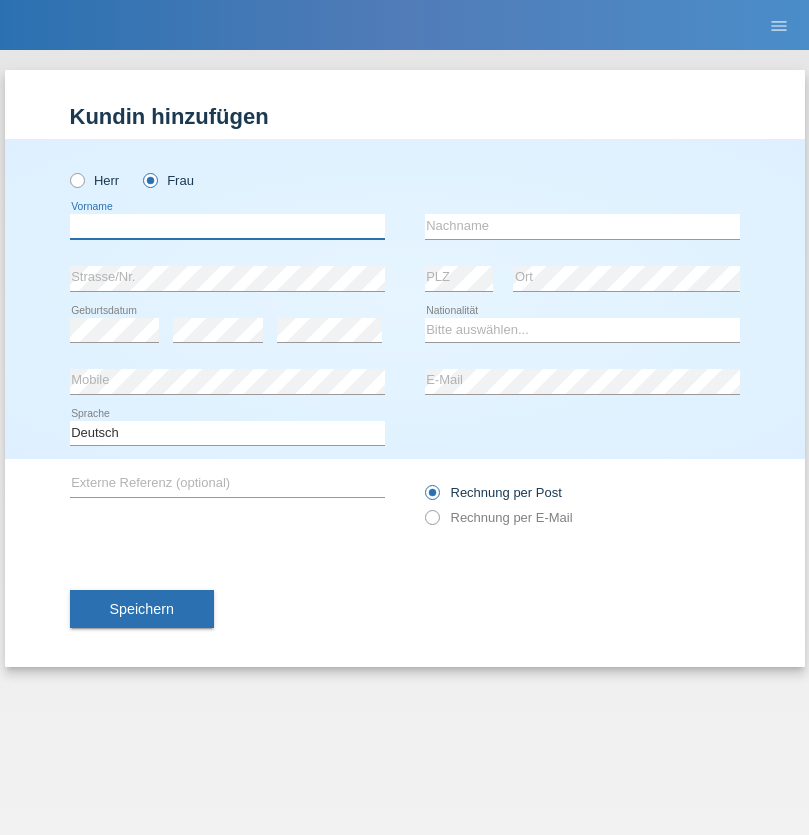 click at bounding box center [227, 226] 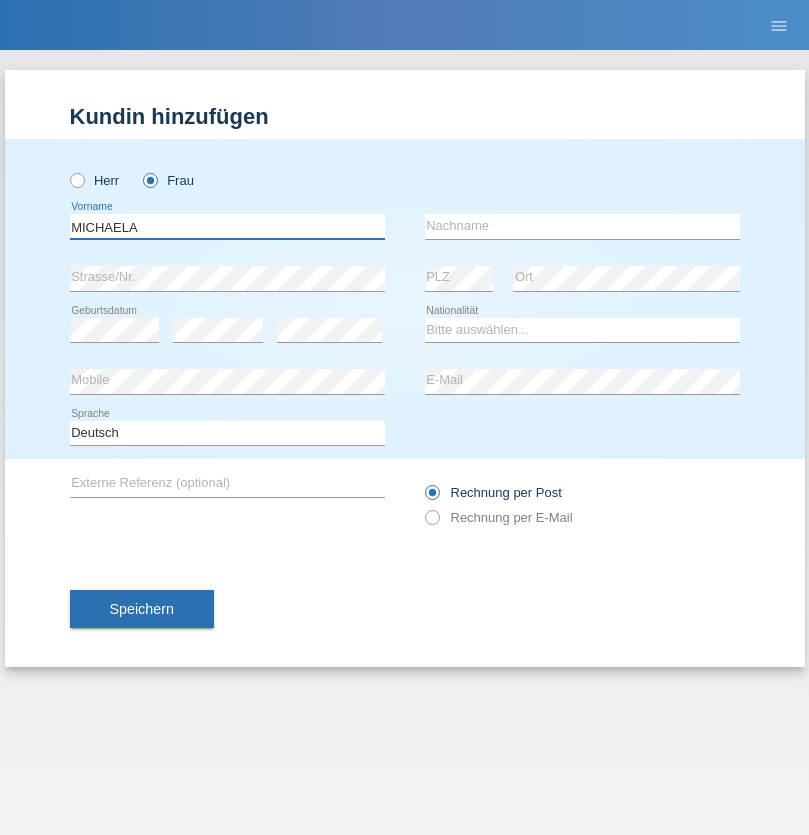 type on "MICHAELA" 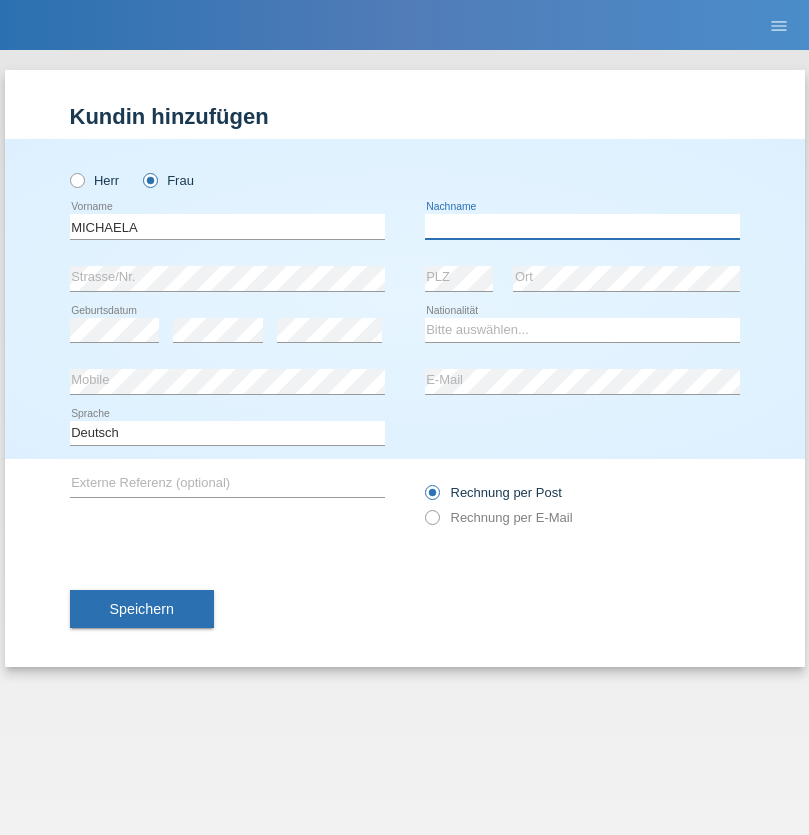 click at bounding box center [582, 226] 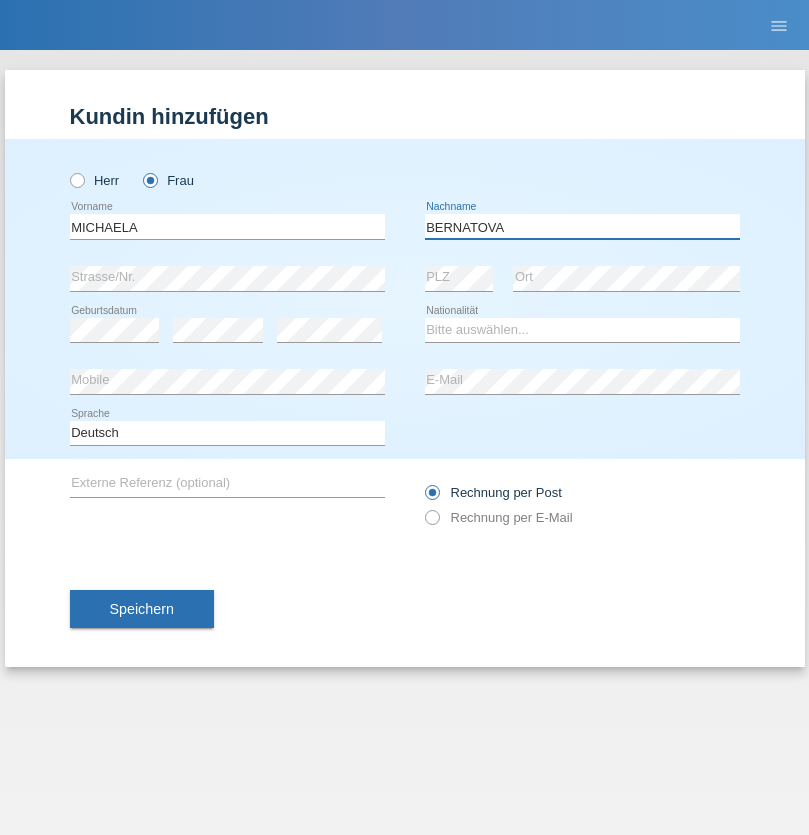 type on "BERNATOVA" 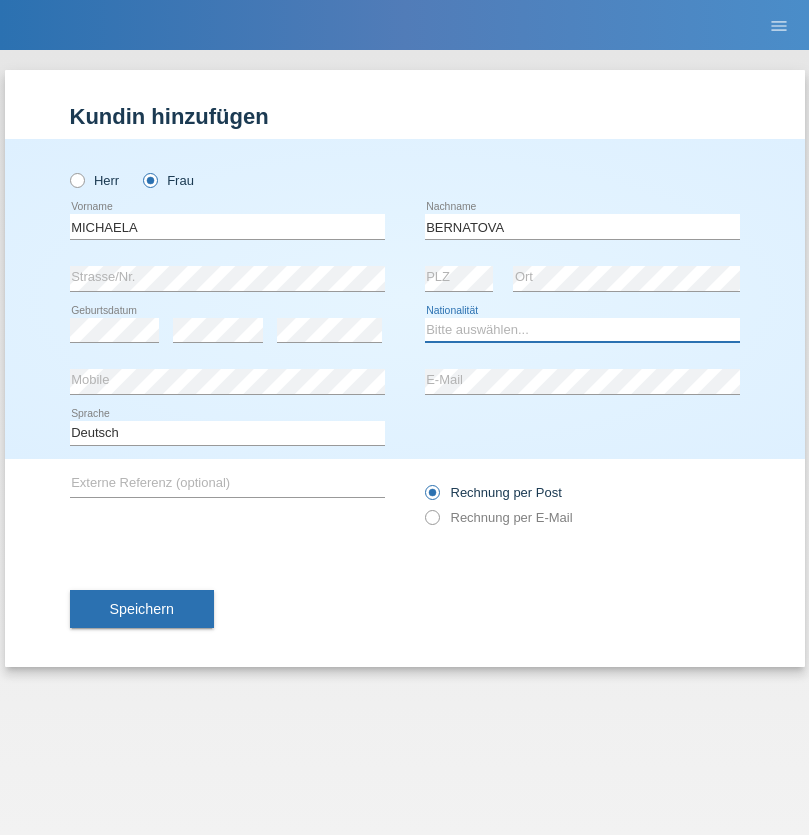 select on "SK" 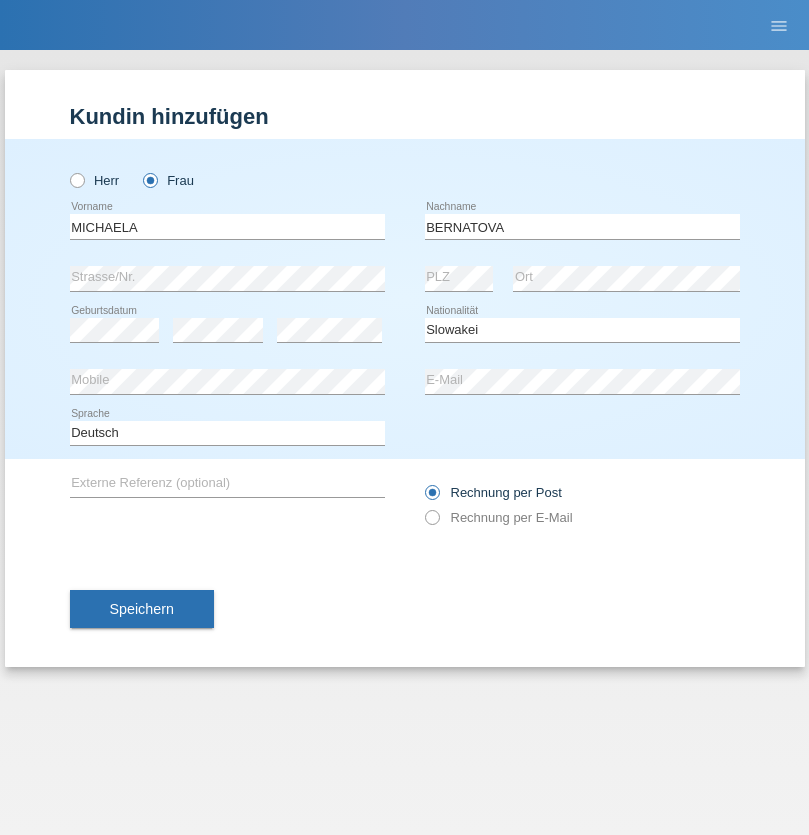 select on "C" 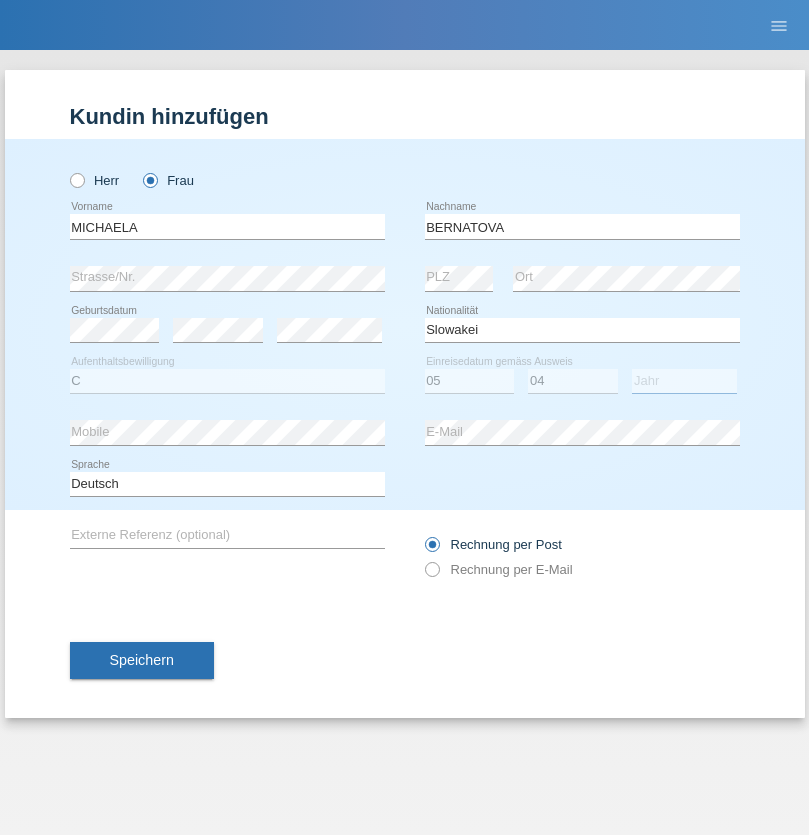 select on "2014" 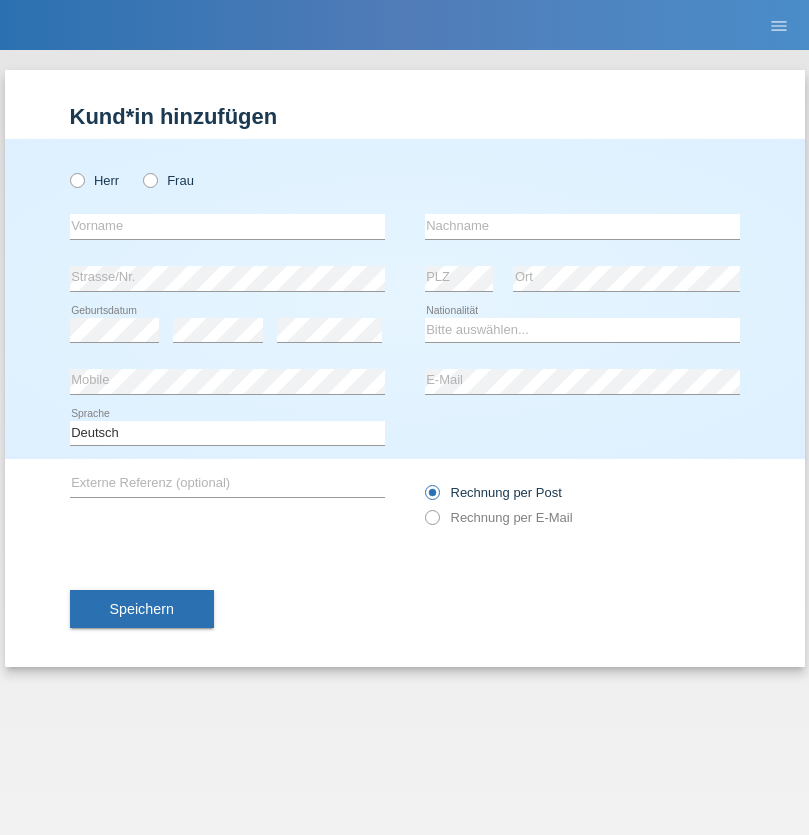 scroll, scrollTop: 0, scrollLeft: 0, axis: both 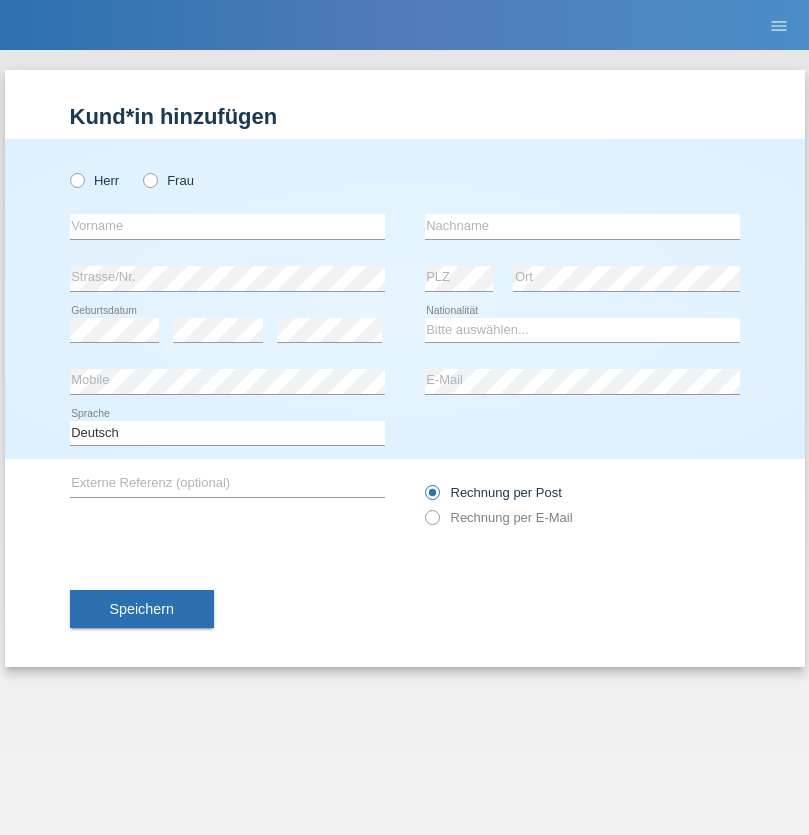 radio on "true" 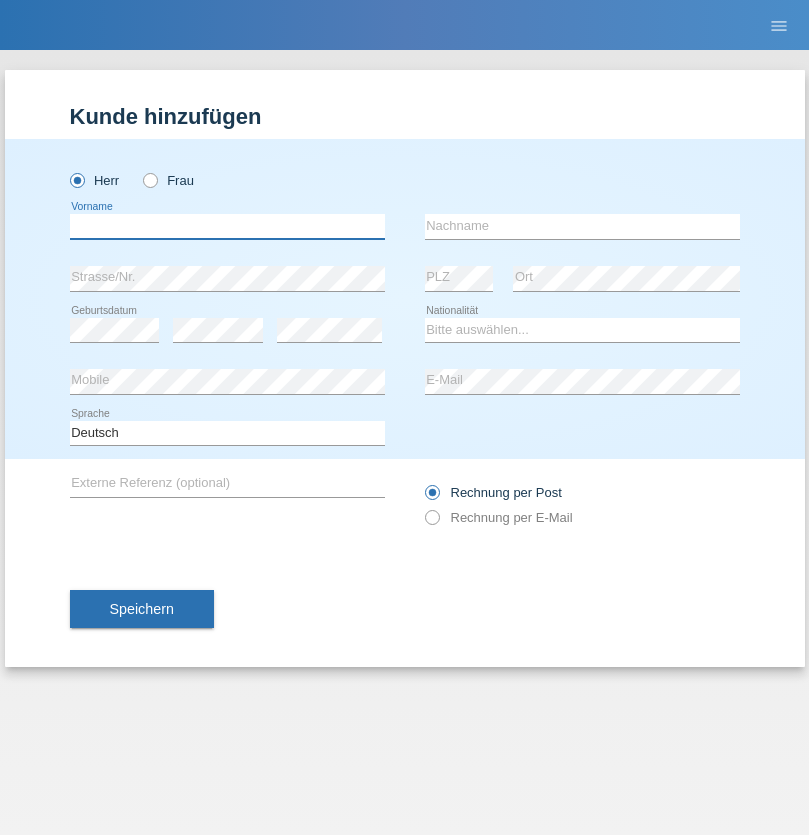 click at bounding box center (227, 226) 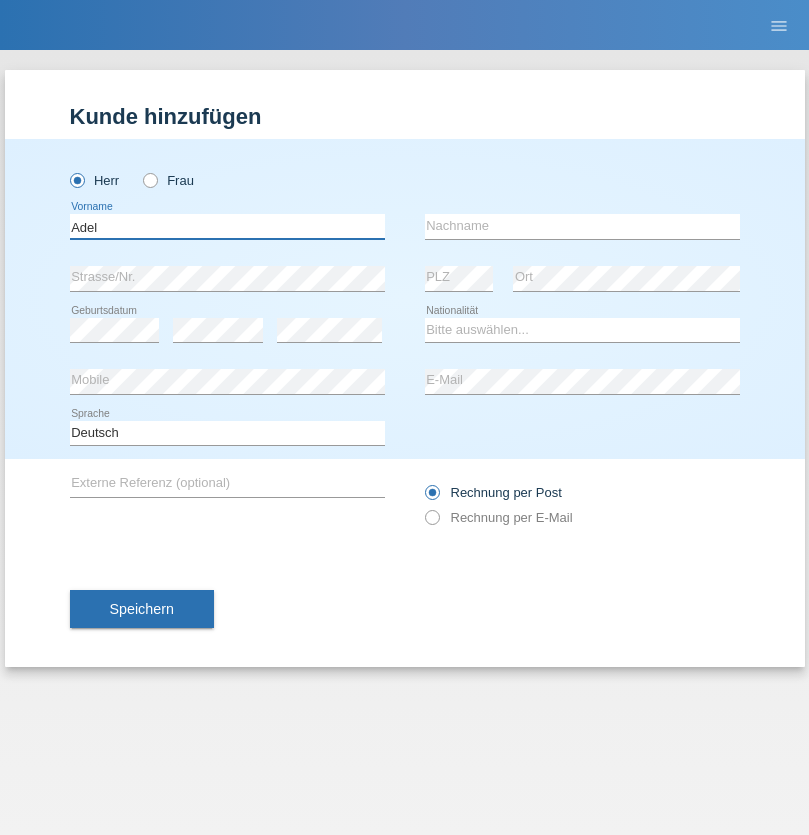 type on "Adel" 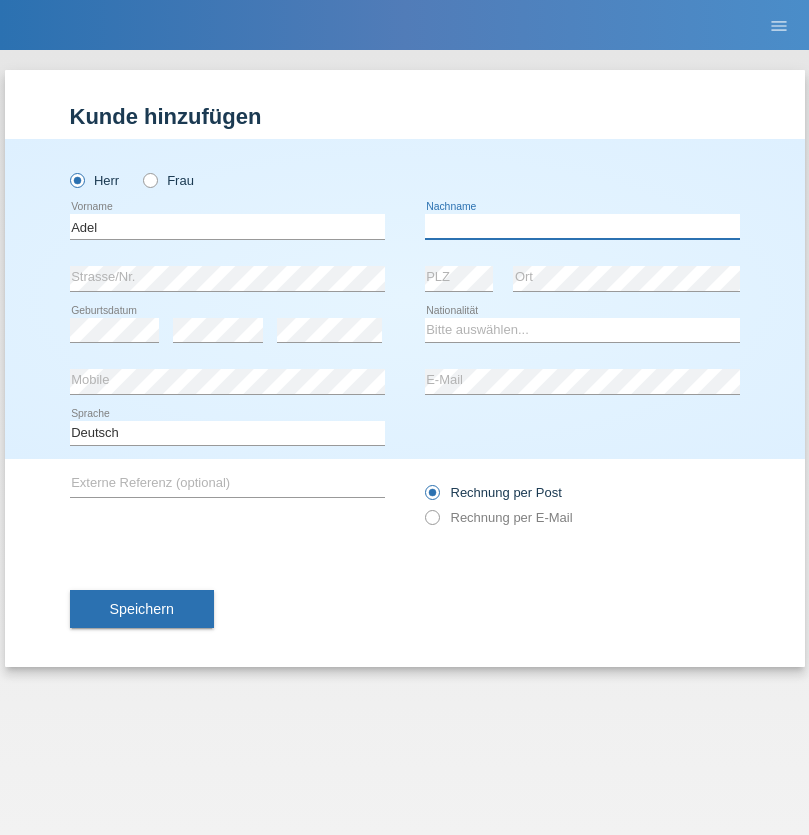 click at bounding box center [582, 226] 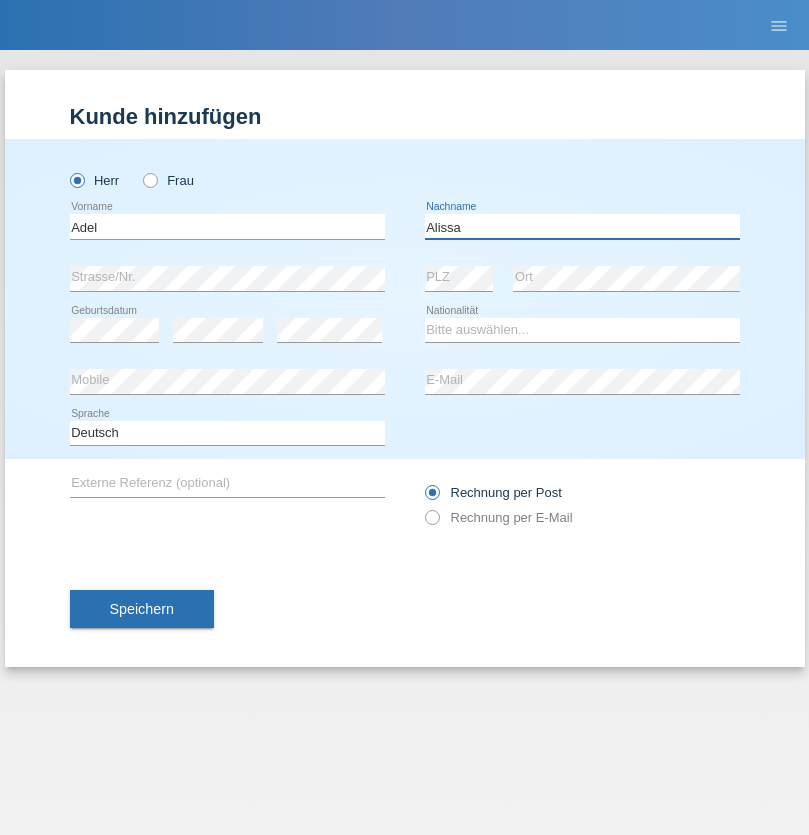 type on "Alissa" 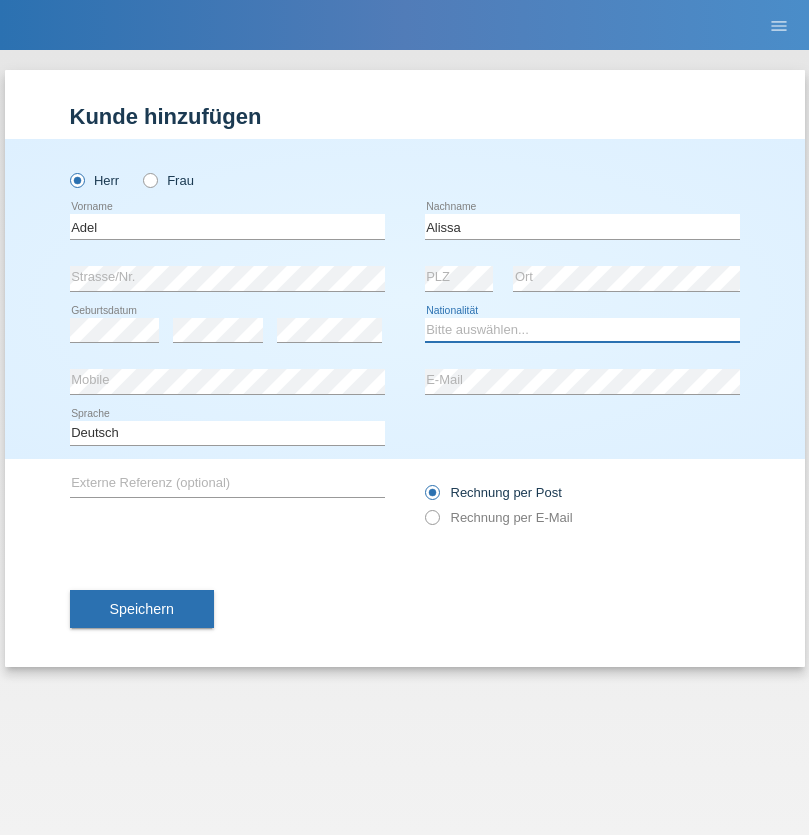 select on "SY" 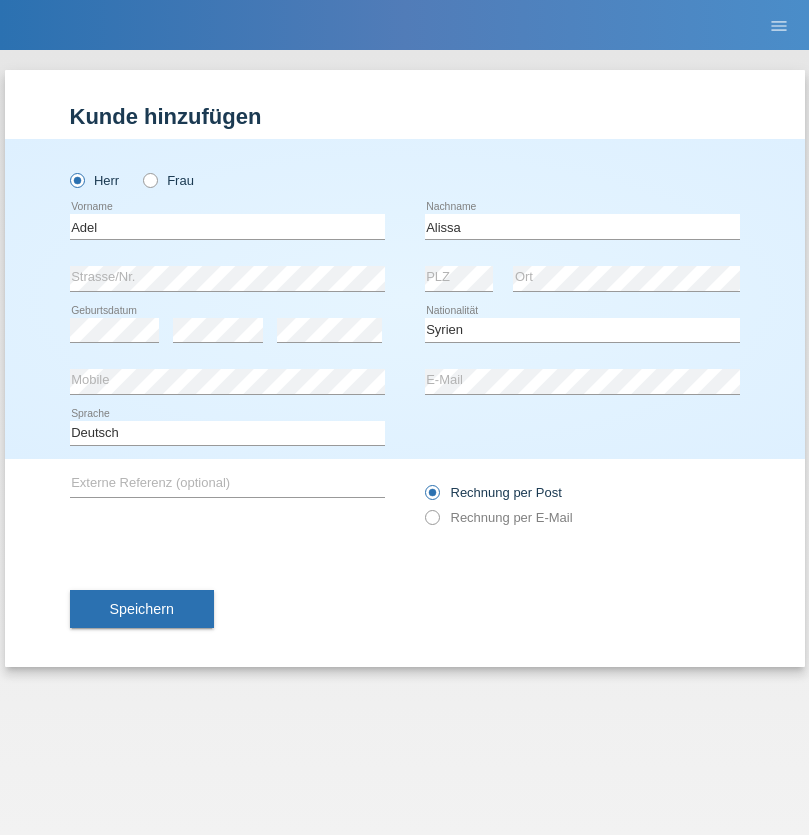 select on "C" 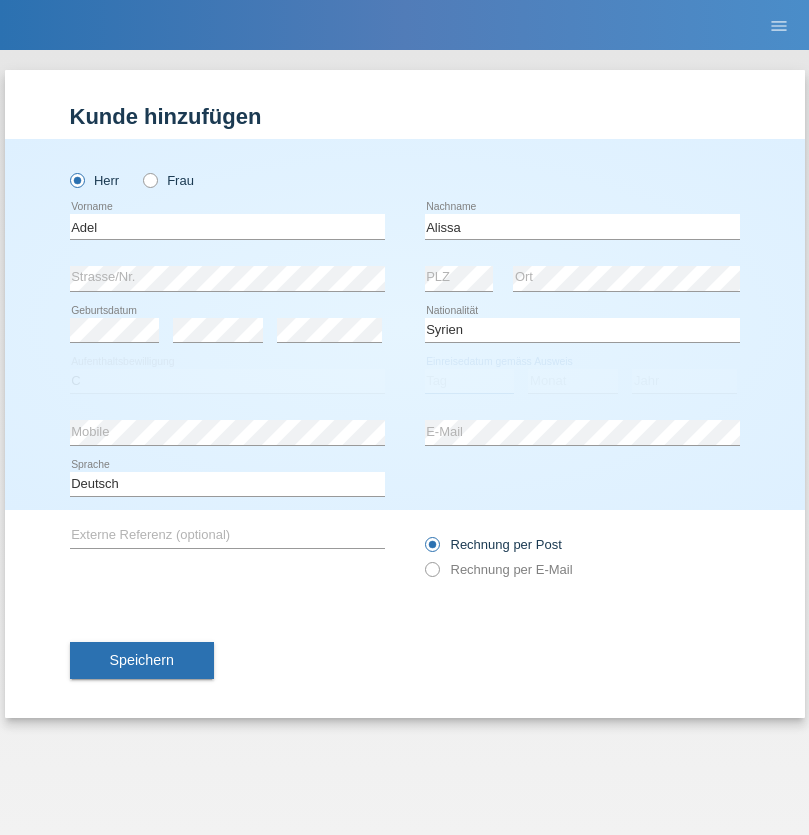 select on "20" 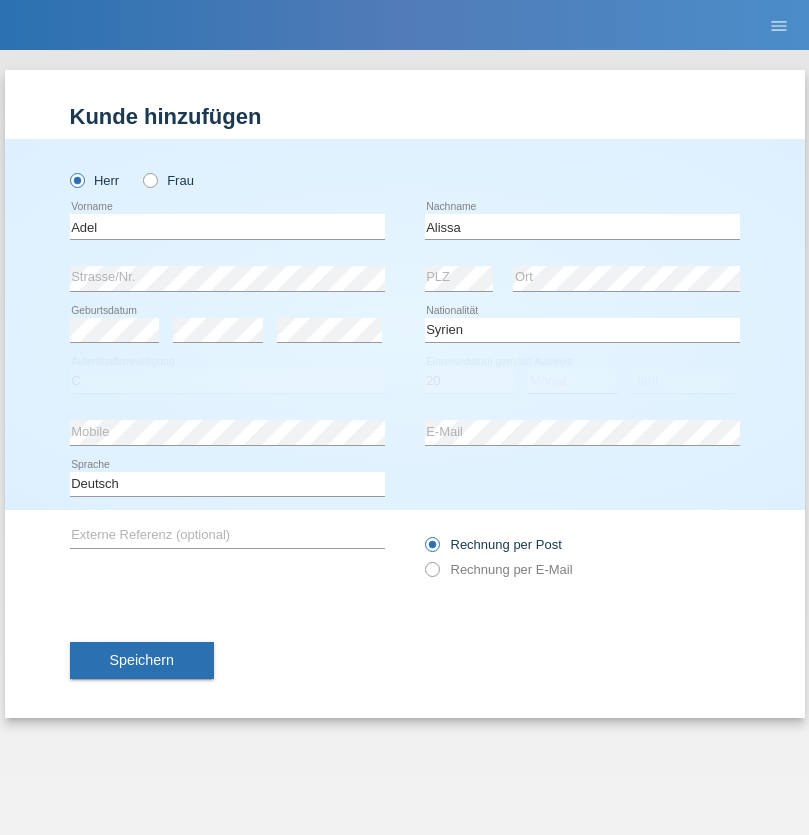 select on "09" 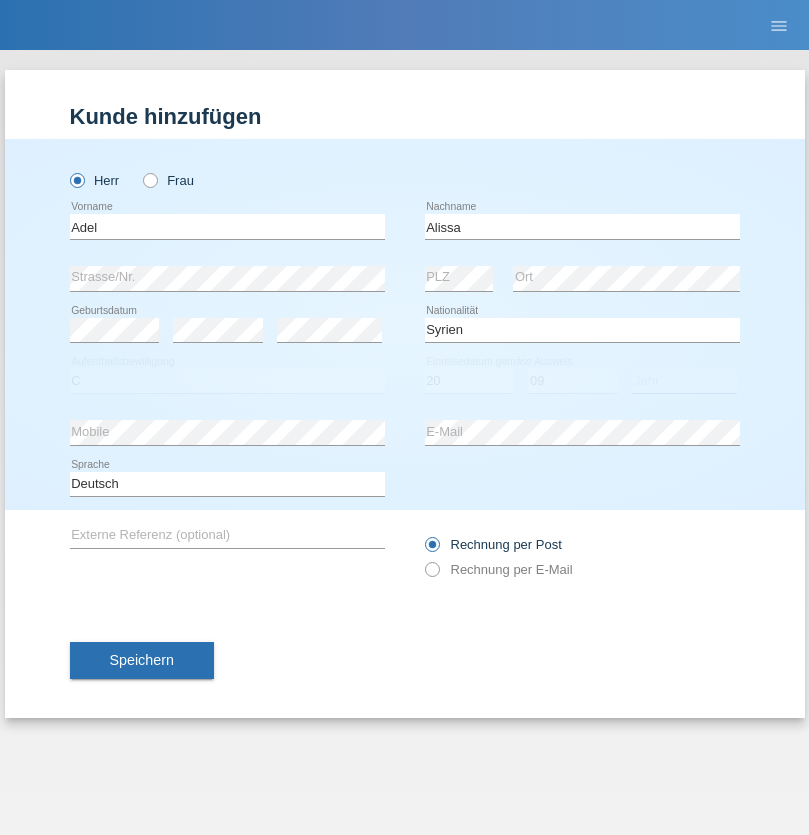 select on "2018" 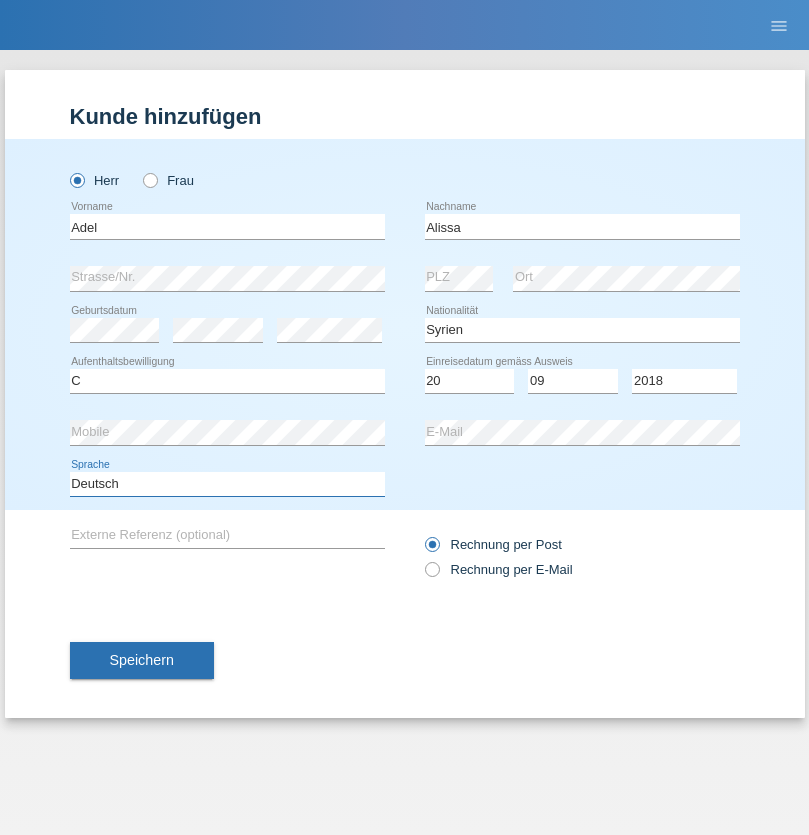 select on "en" 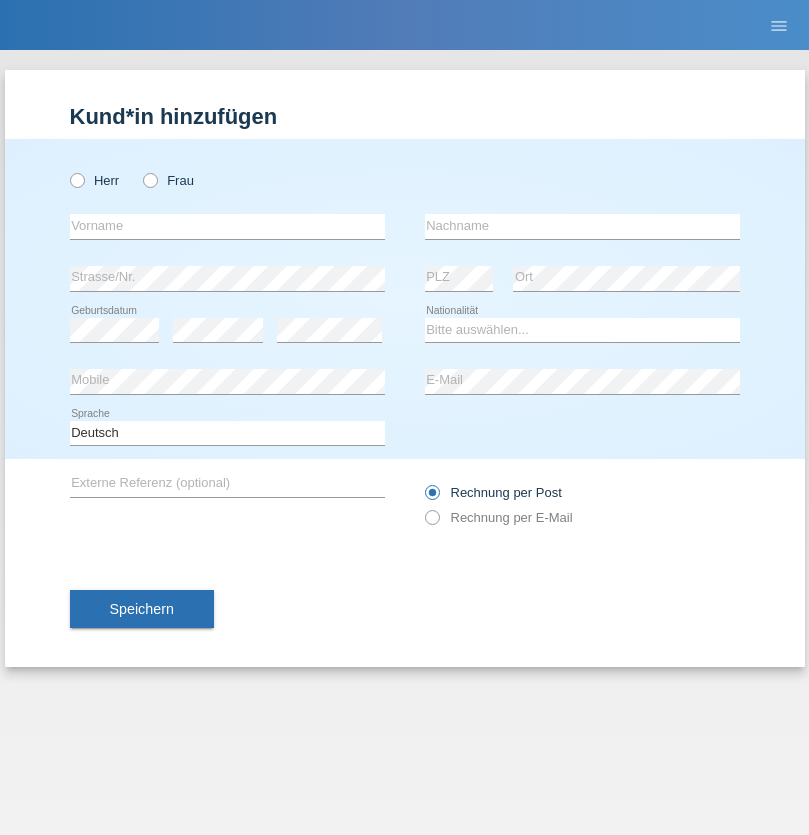 scroll, scrollTop: 0, scrollLeft: 0, axis: both 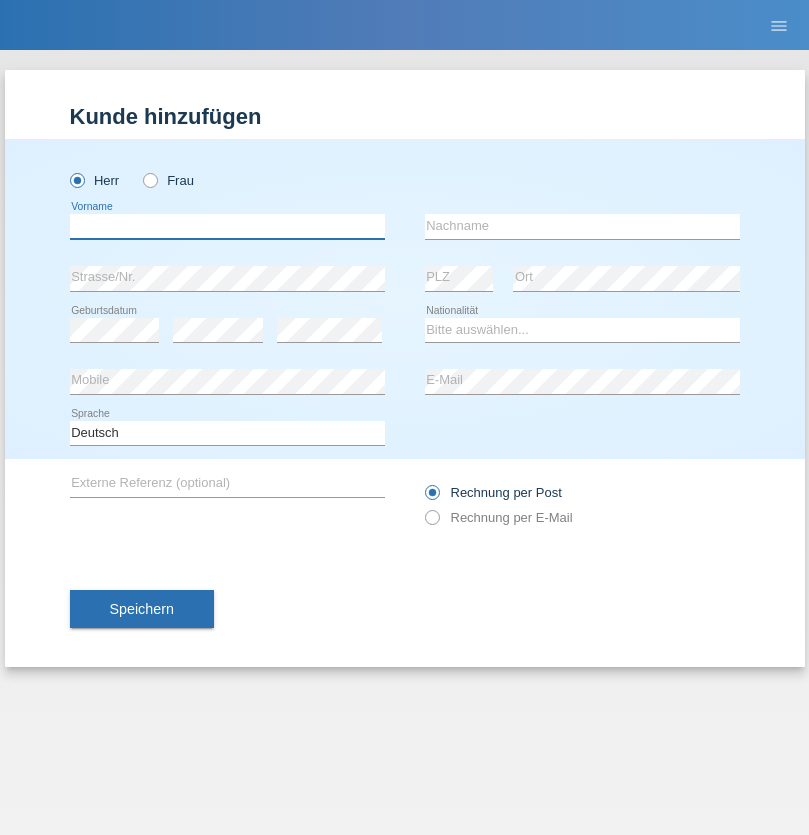 click at bounding box center (227, 226) 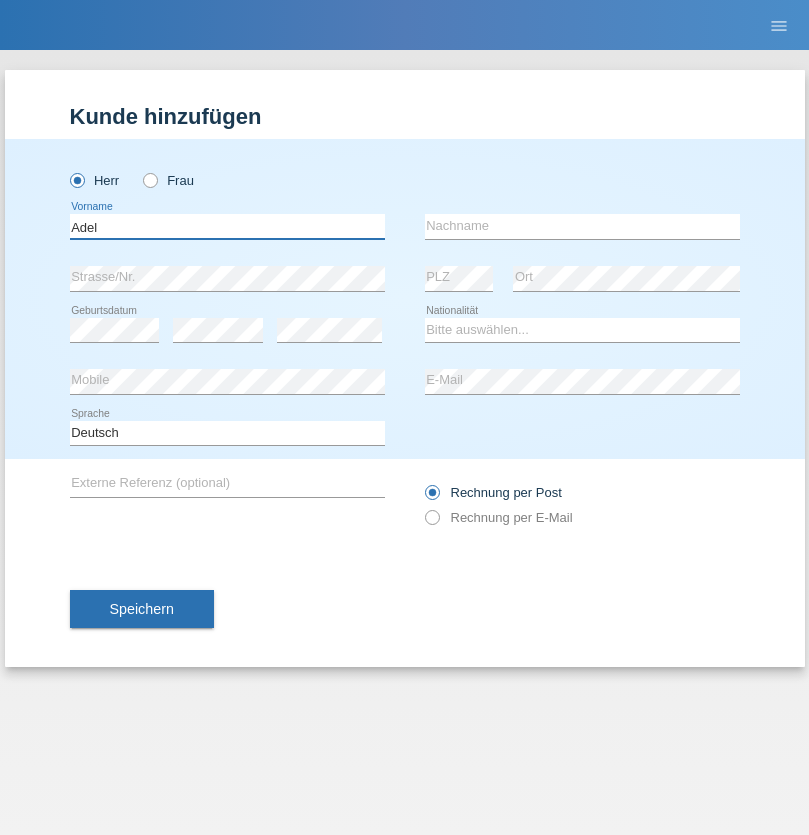 type on "Adel" 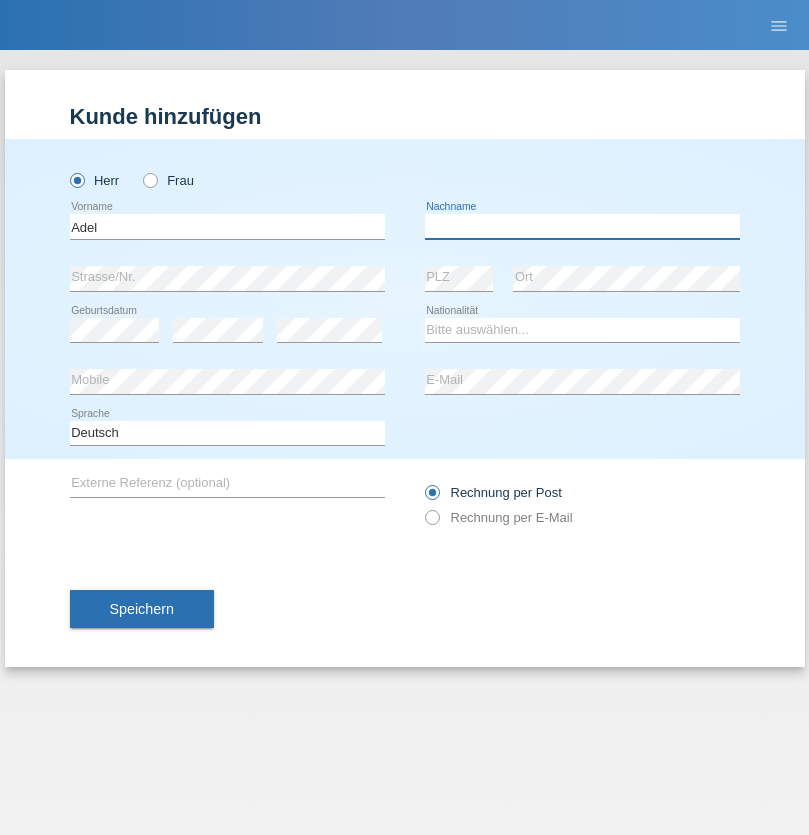 click at bounding box center (582, 226) 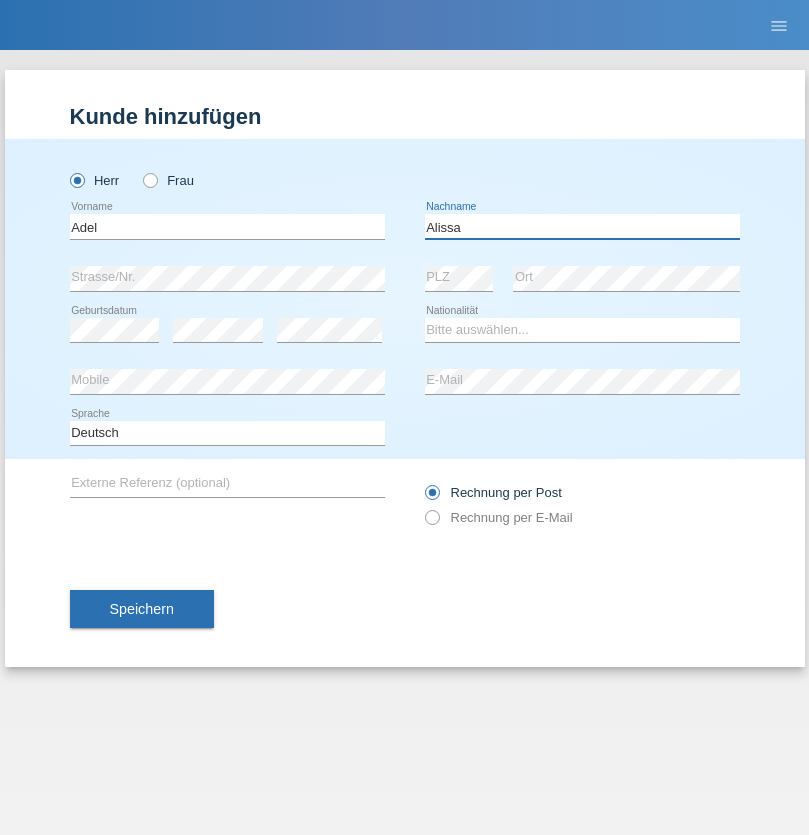 type on "Alissa" 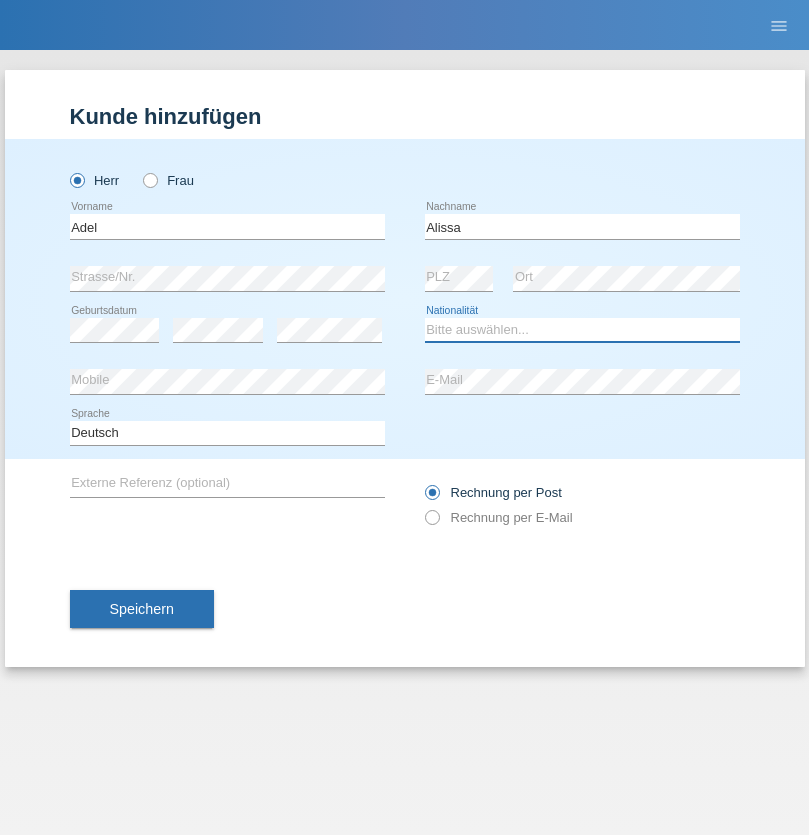 select on "SY" 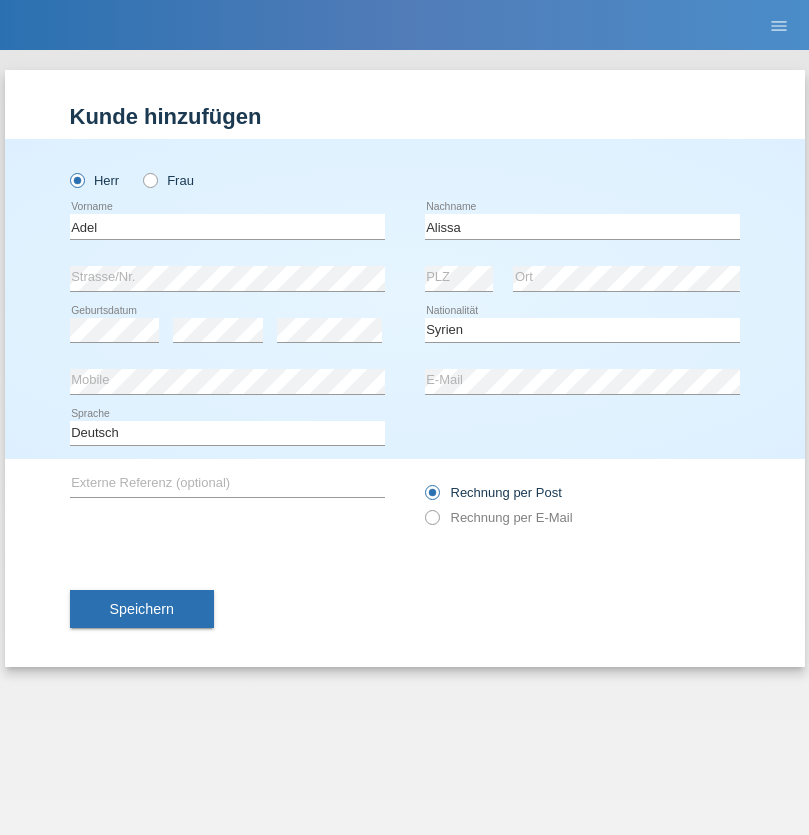select on "C" 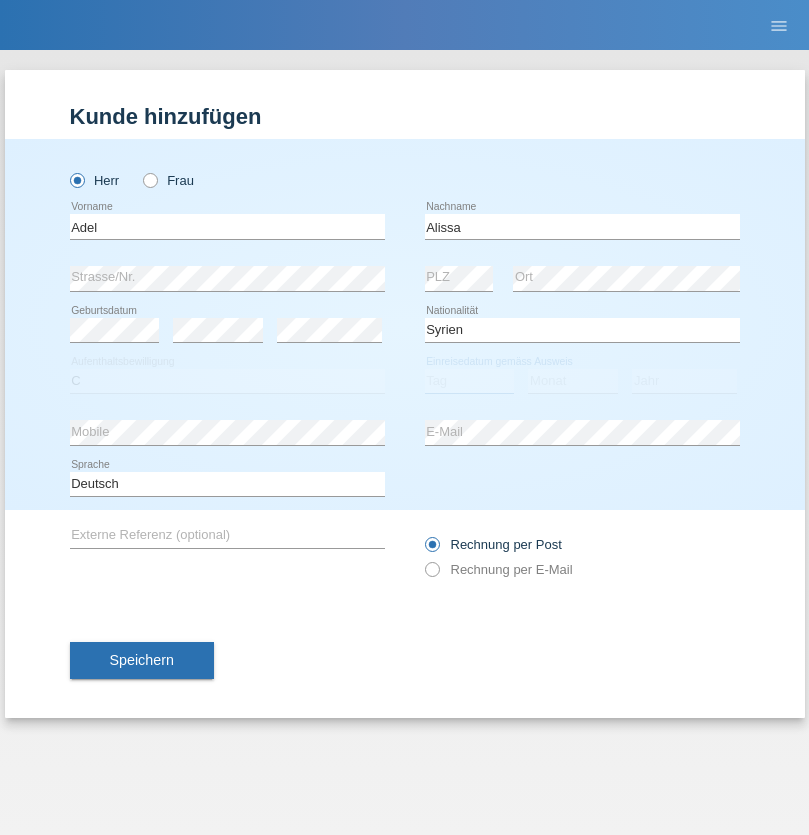 select on "20" 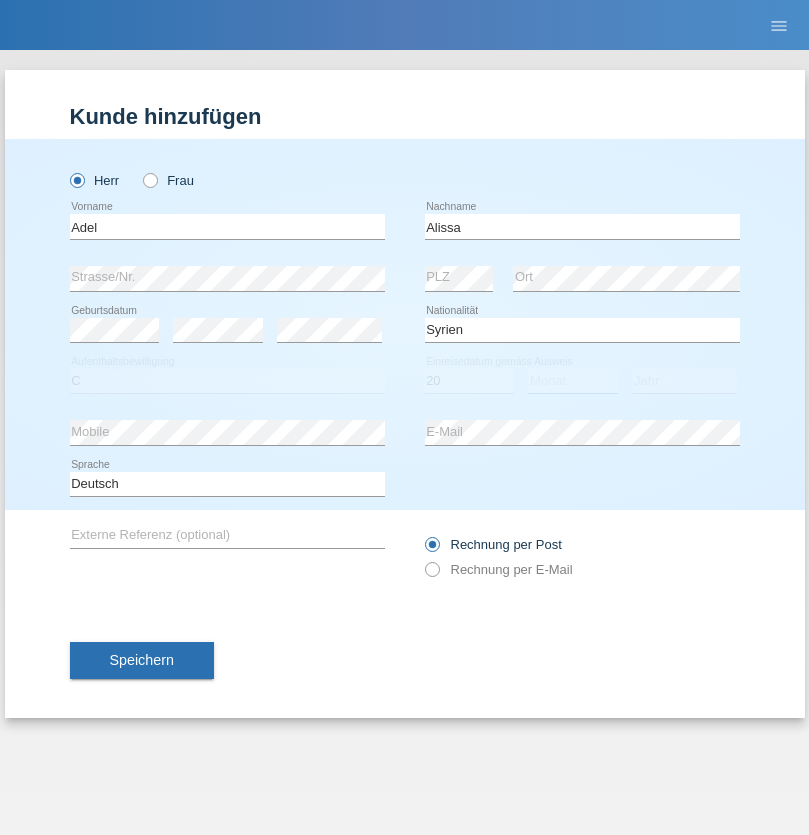 select on "09" 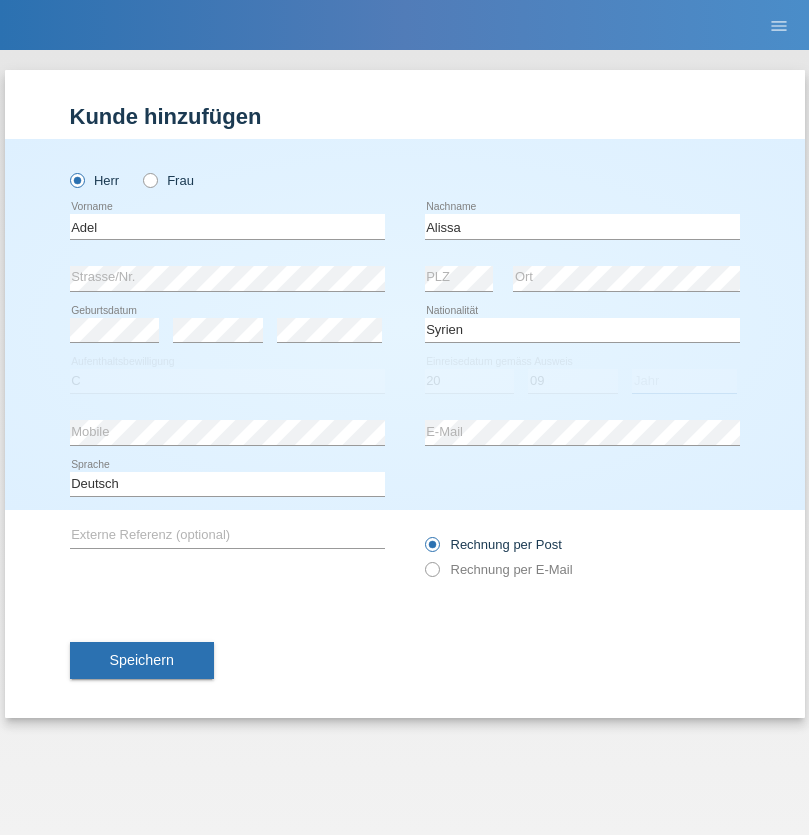 select on "2018" 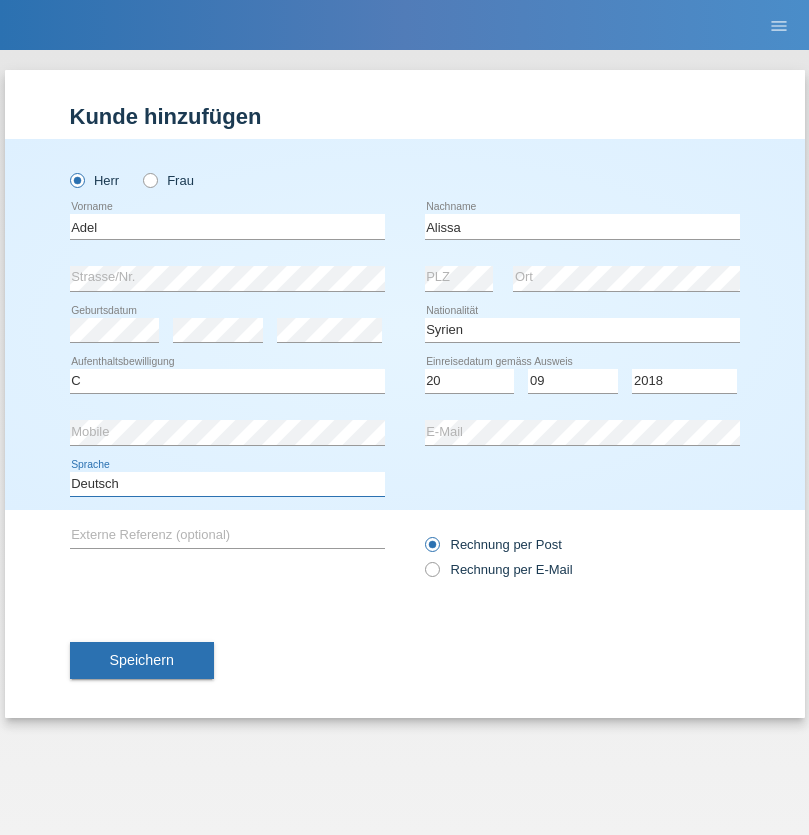 select on "en" 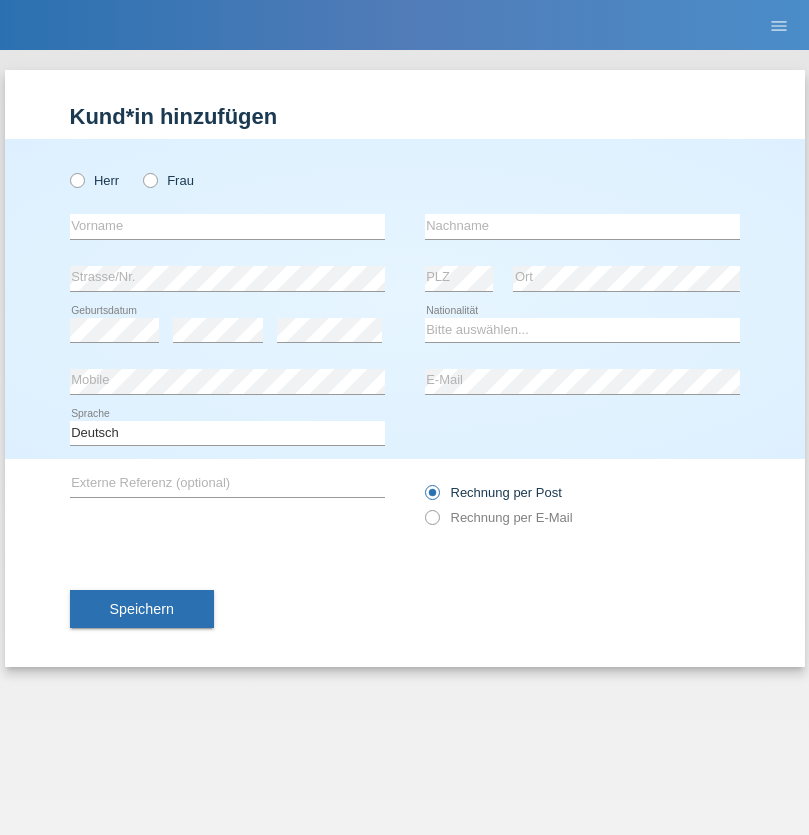 scroll, scrollTop: 0, scrollLeft: 0, axis: both 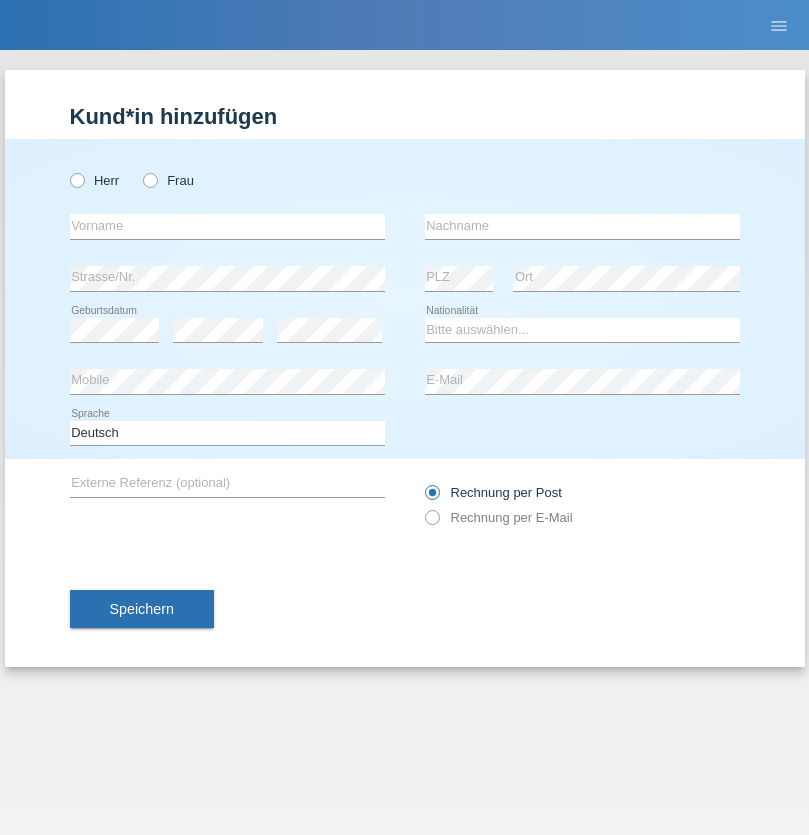 radio on "true" 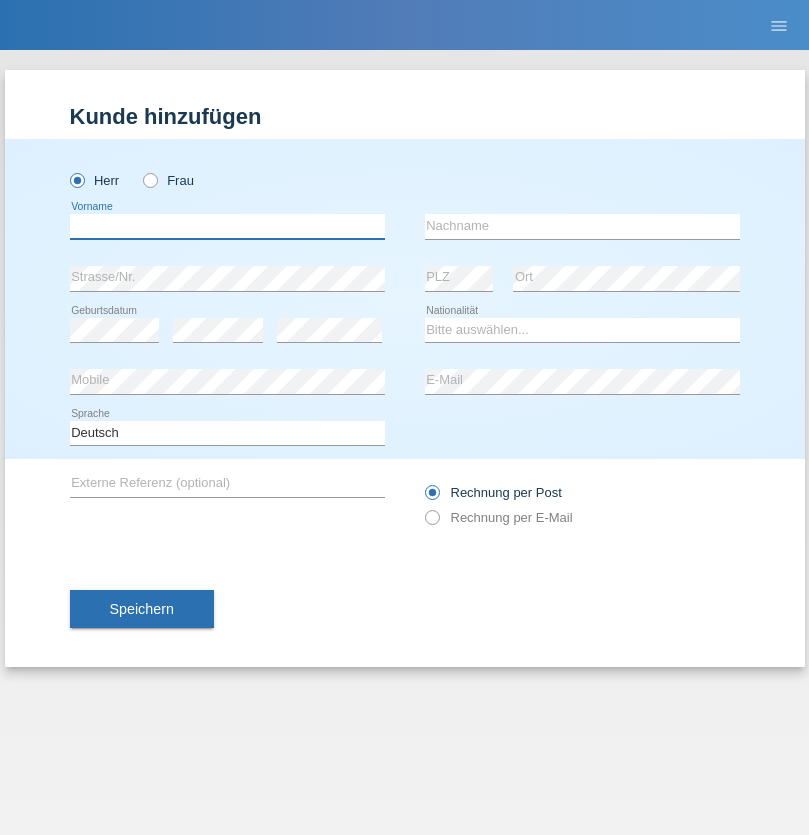 click at bounding box center (227, 226) 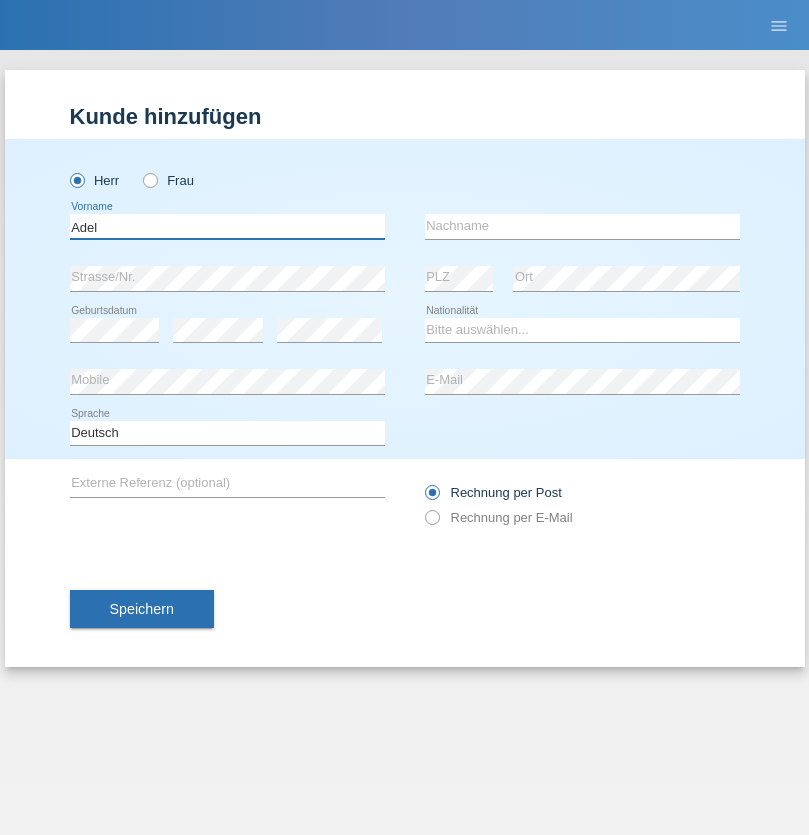 type on "Adel" 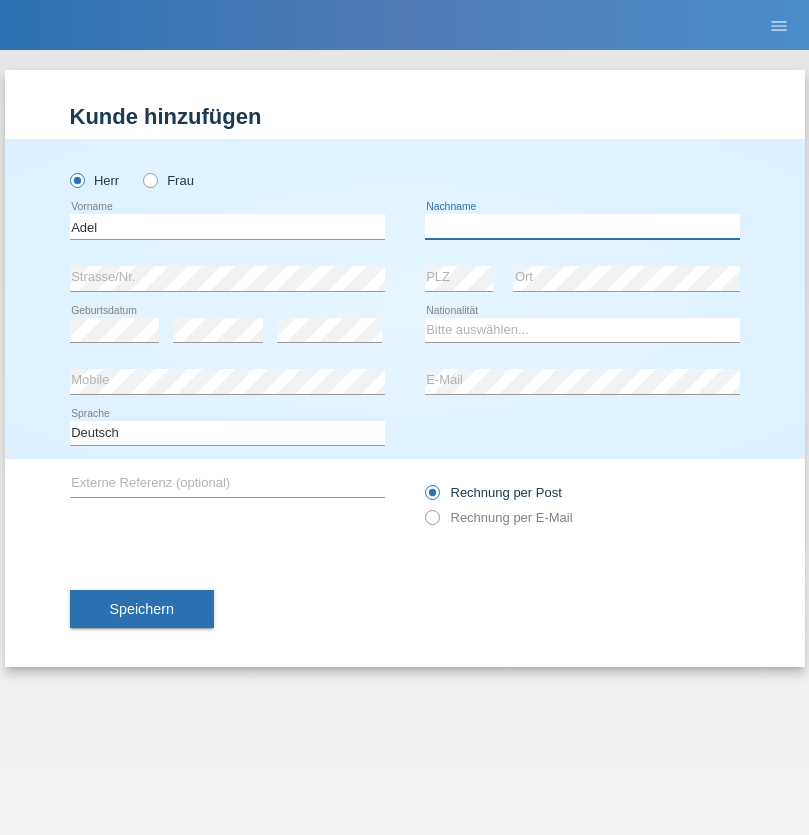 click at bounding box center (582, 226) 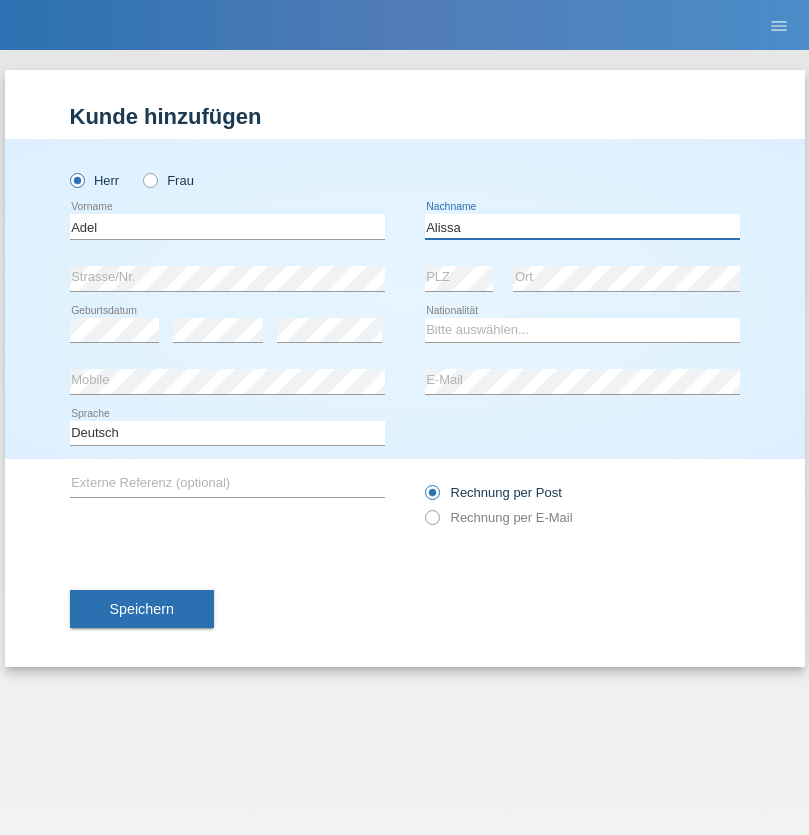 type on "Alissa" 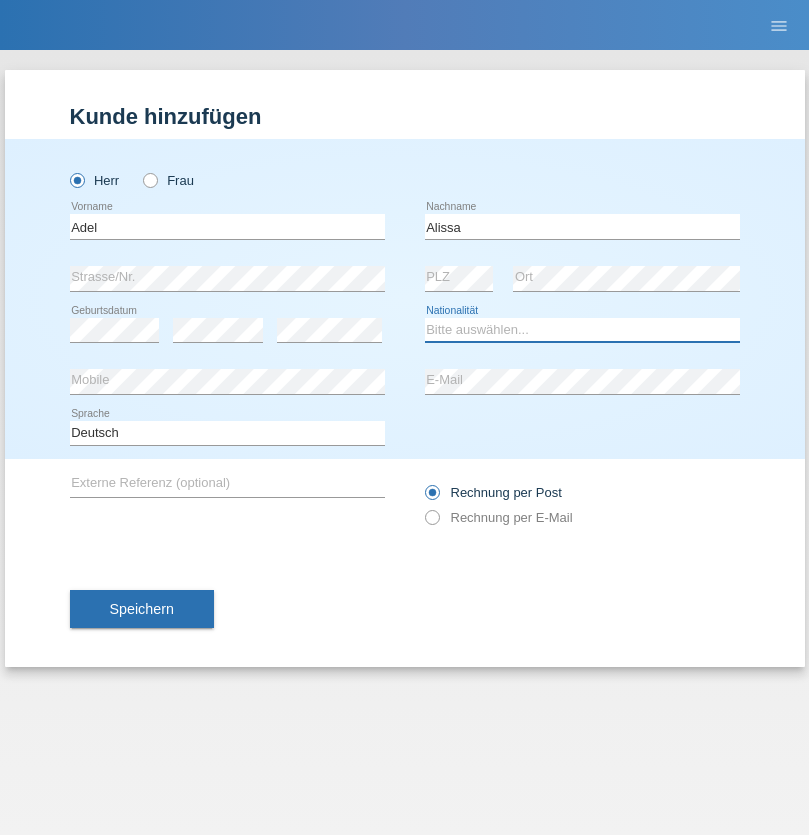 select on "SY" 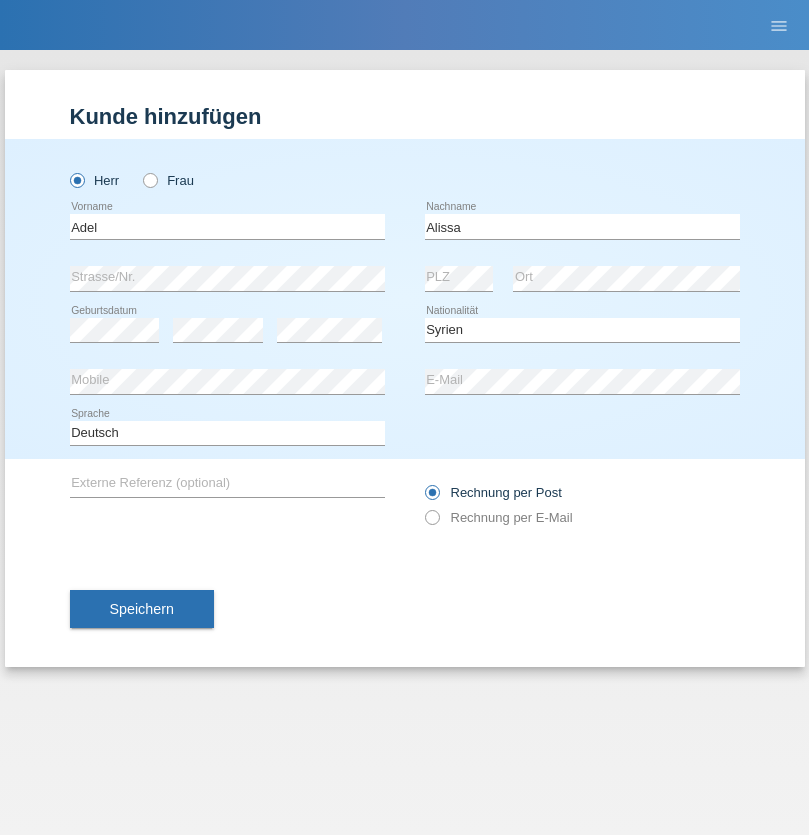 select on "C" 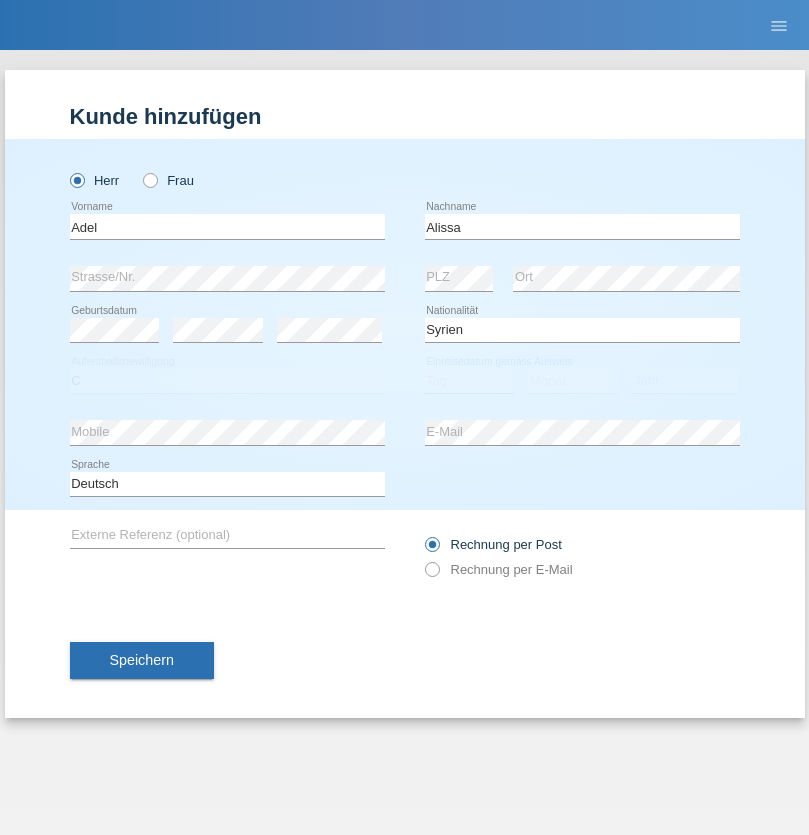 select on "20" 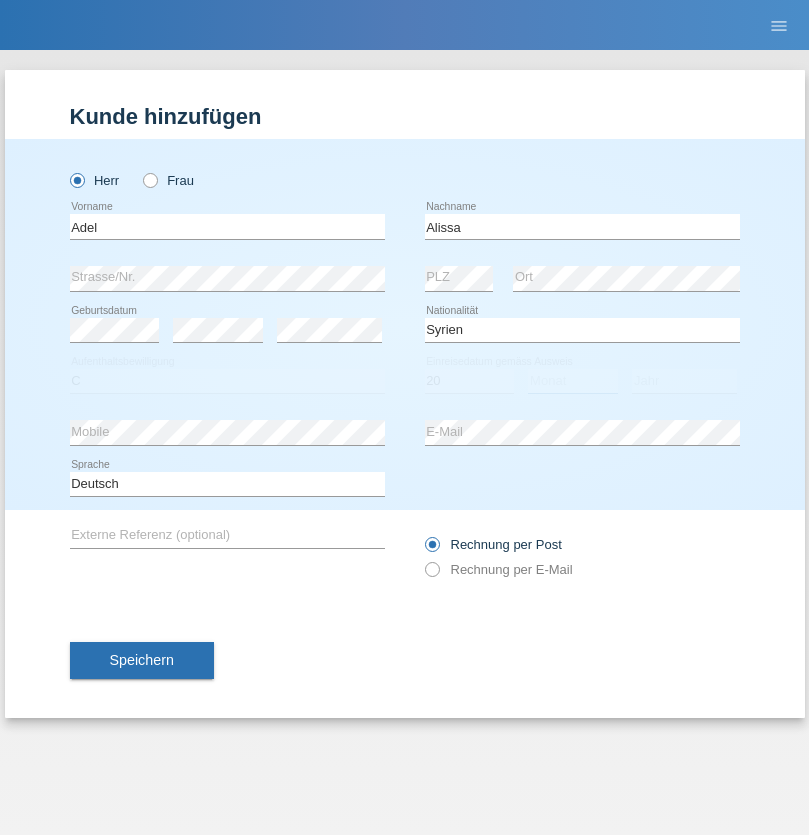 select on "09" 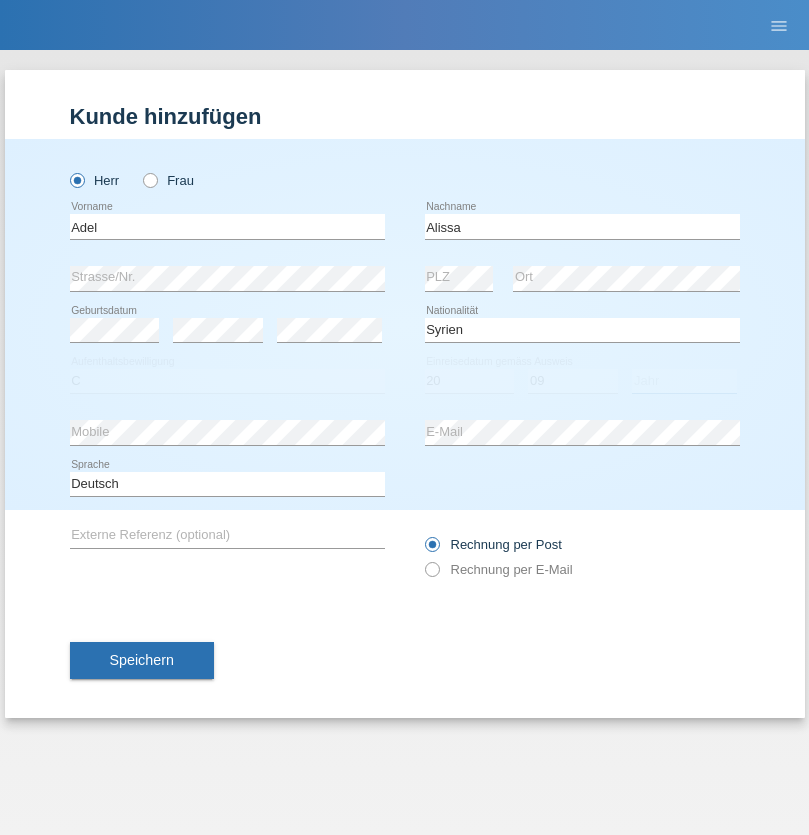 select on "2018" 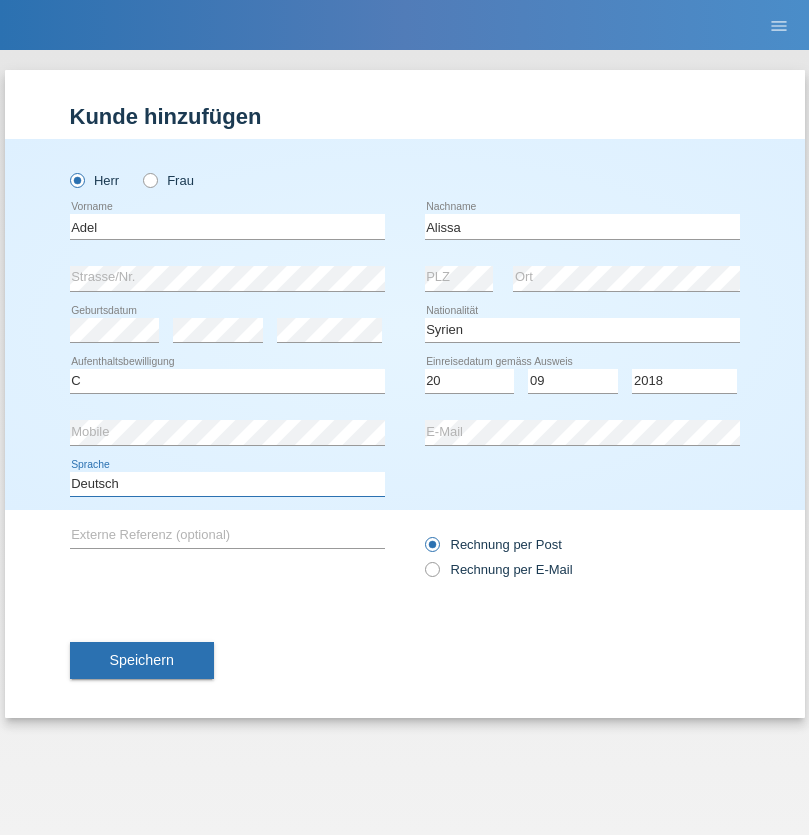 select on "en" 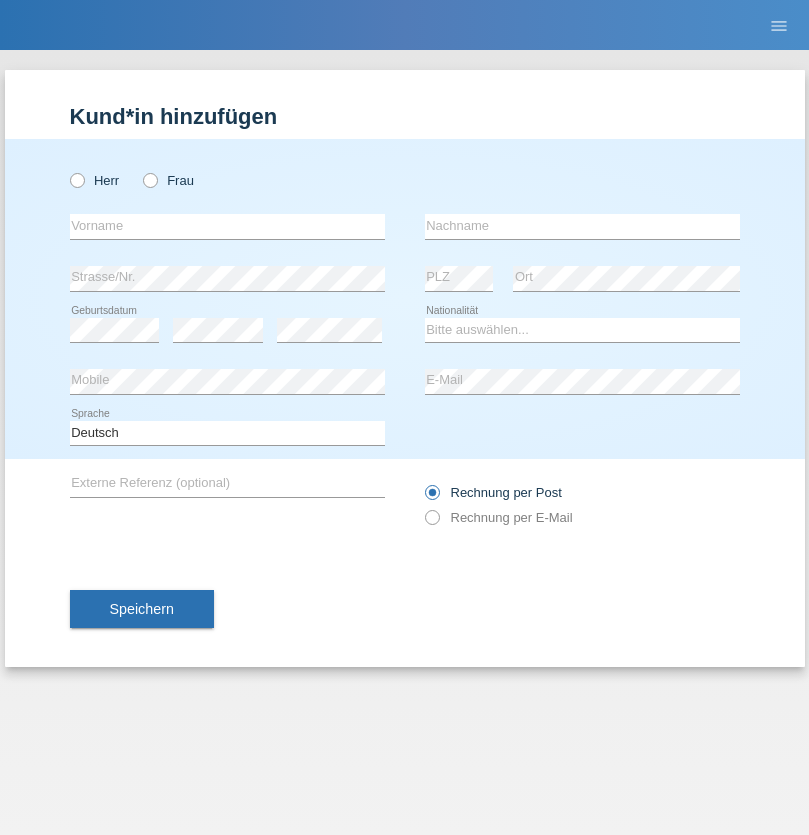 scroll, scrollTop: 0, scrollLeft: 0, axis: both 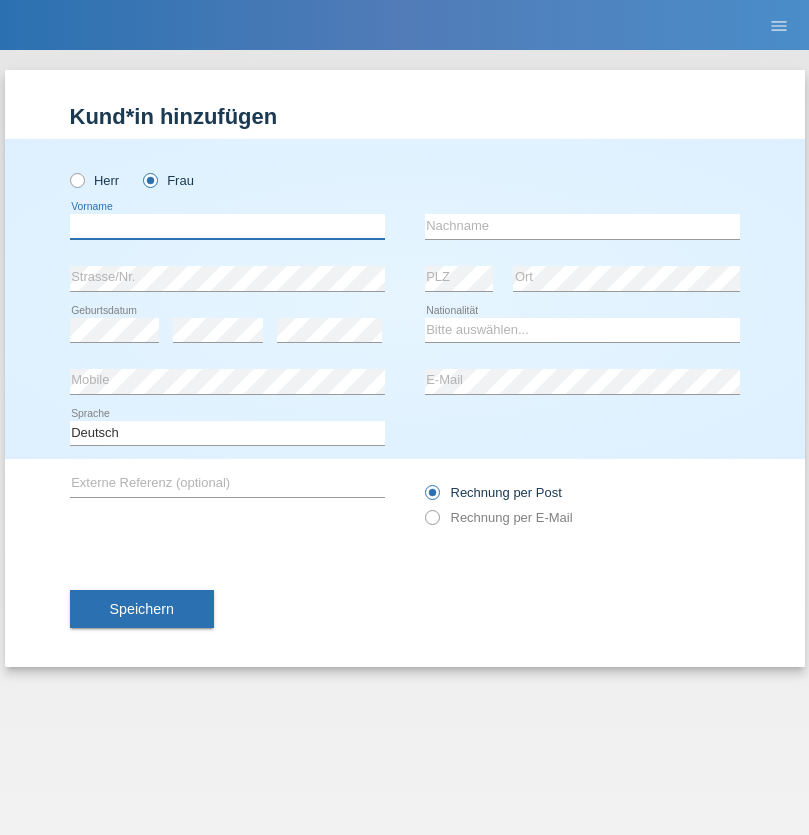 click at bounding box center (227, 226) 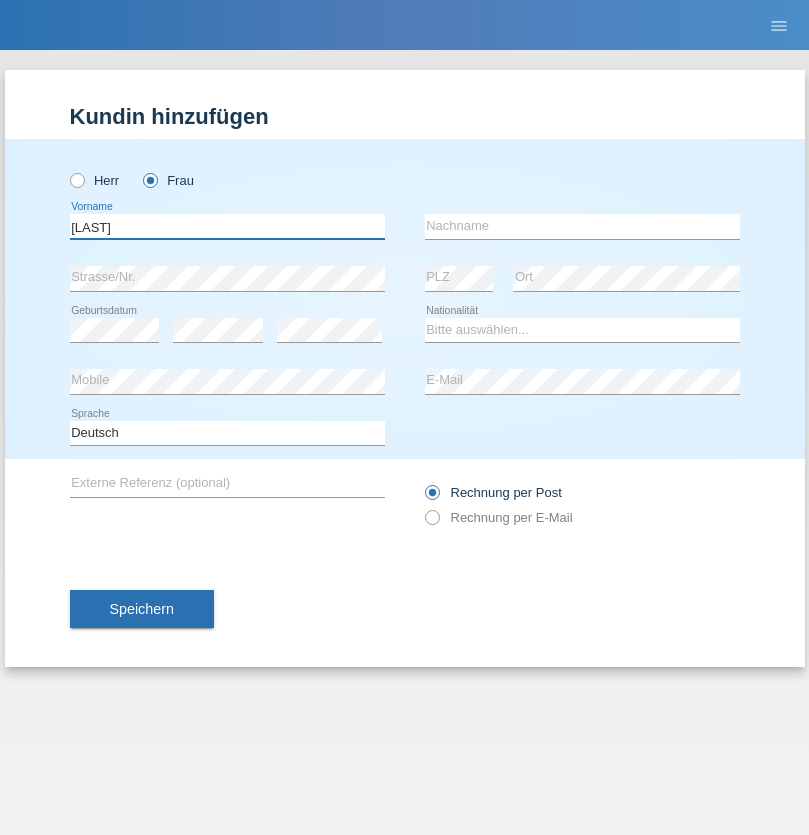 type on "Da Silva" 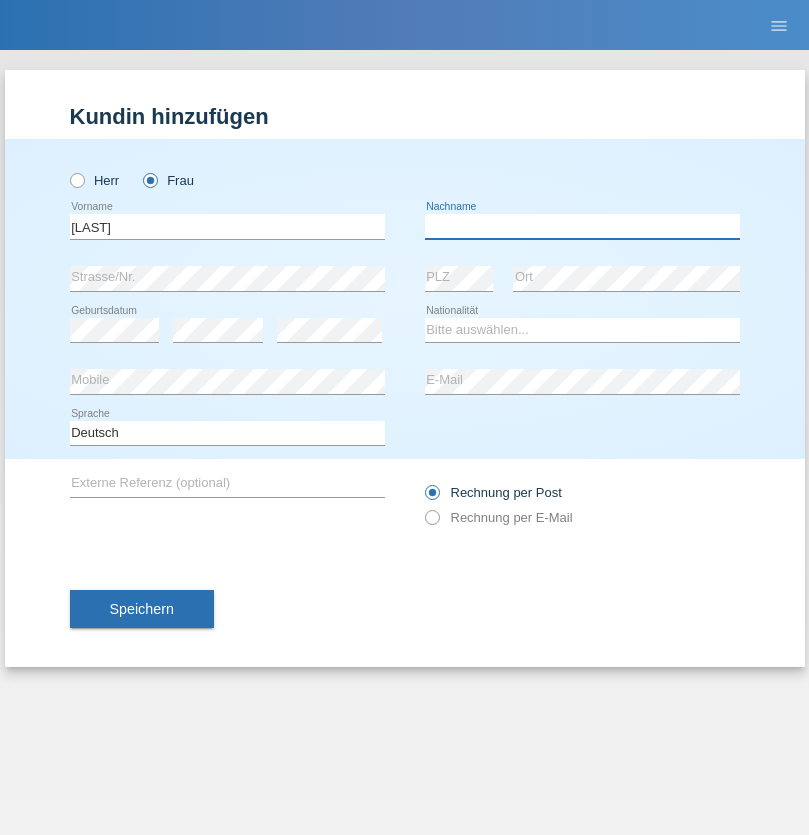 click at bounding box center (582, 226) 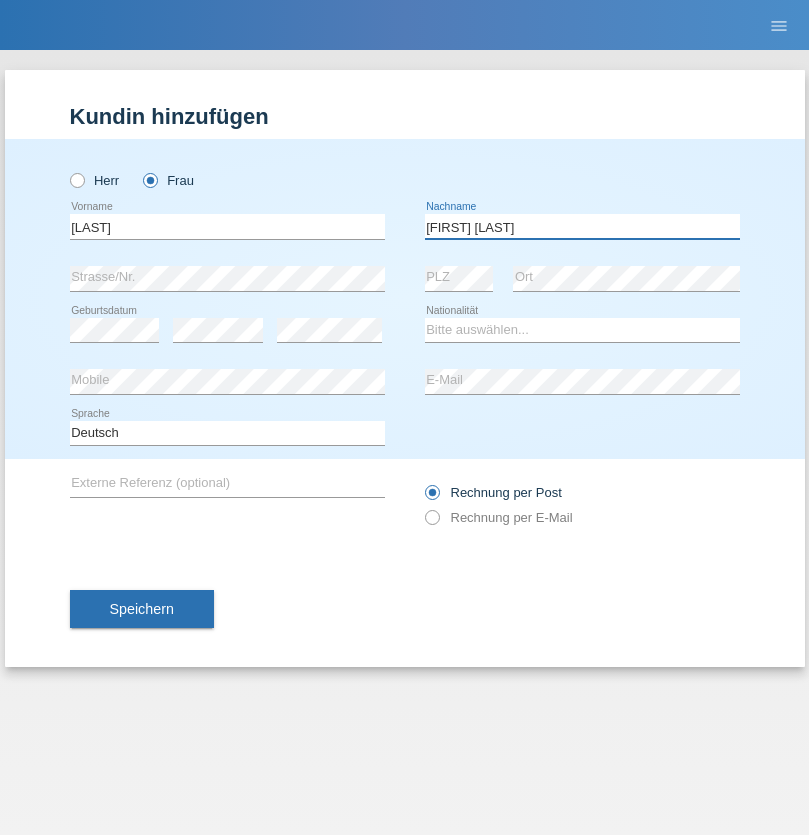 type on "Poliana Paula" 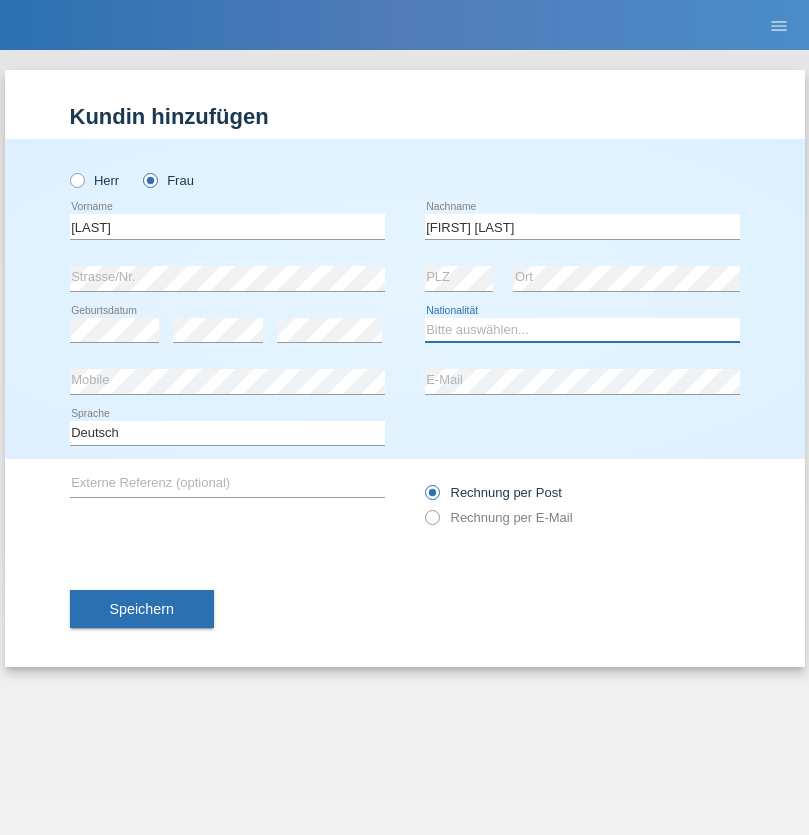 select on "BR" 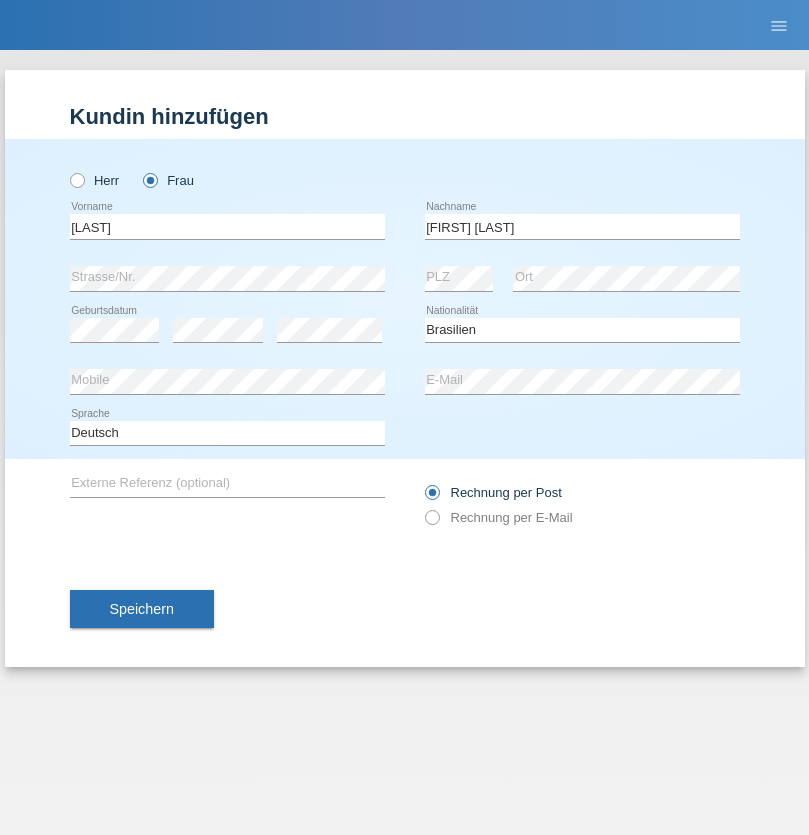 select on "C" 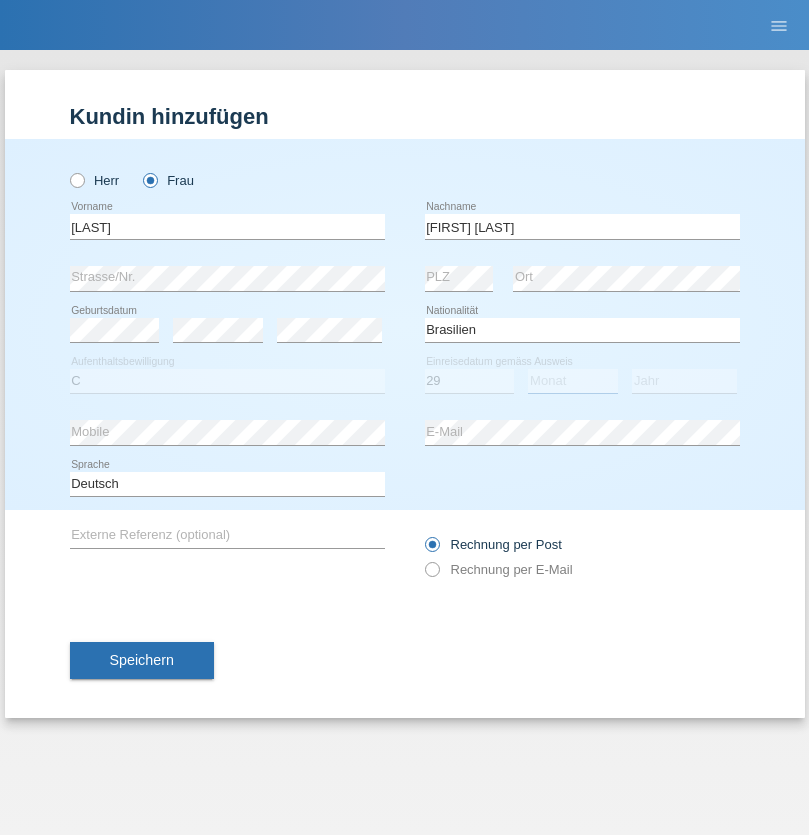 select on "07" 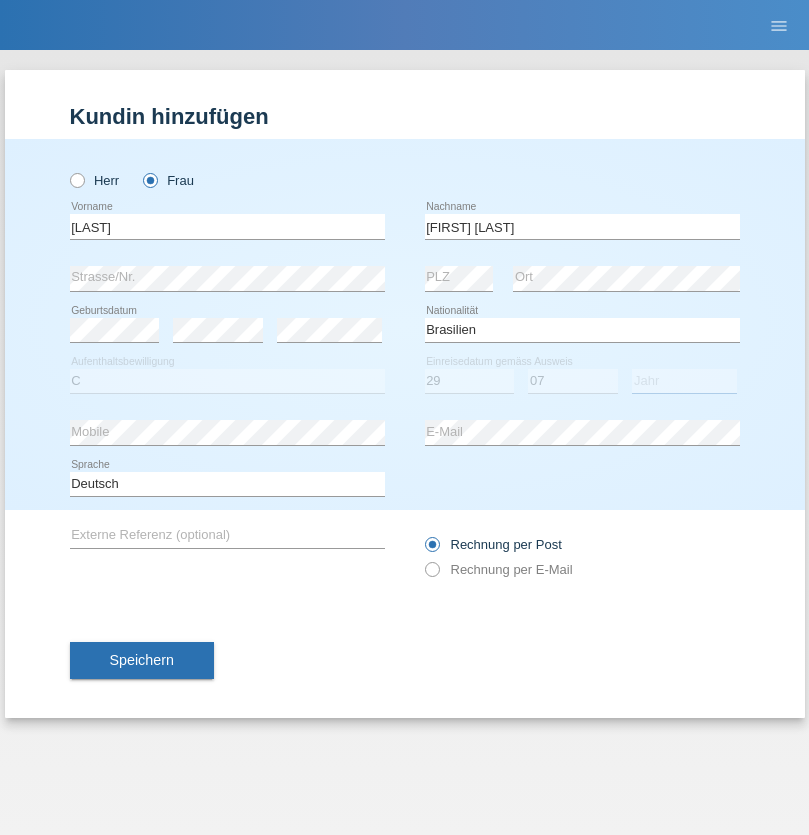 select on "2021" 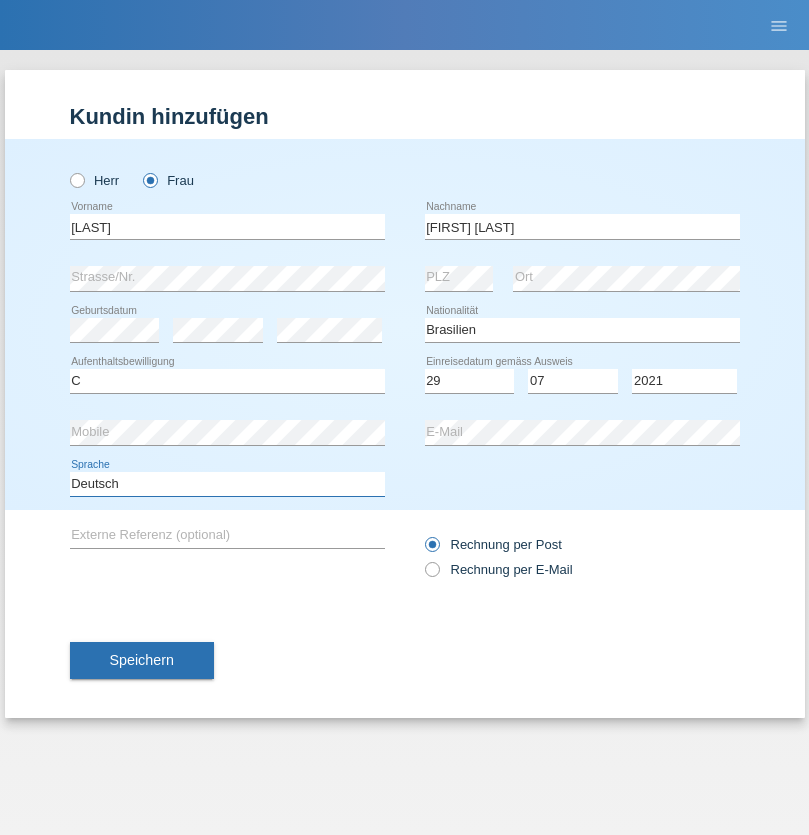 select on "en" 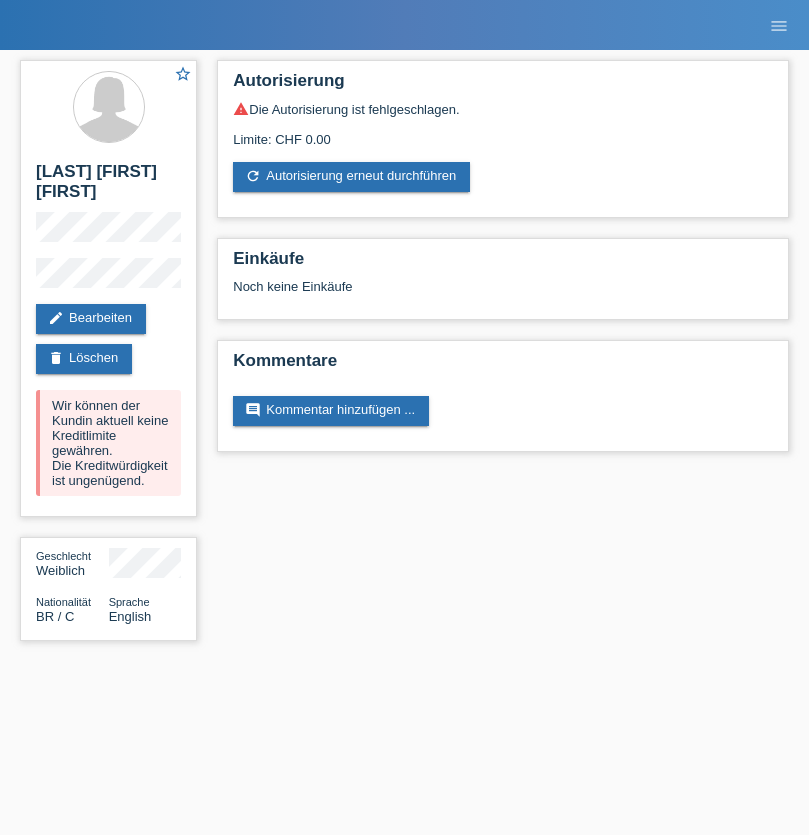 scroll, scrollTop: 0, scrollLeft: 0, axis: both 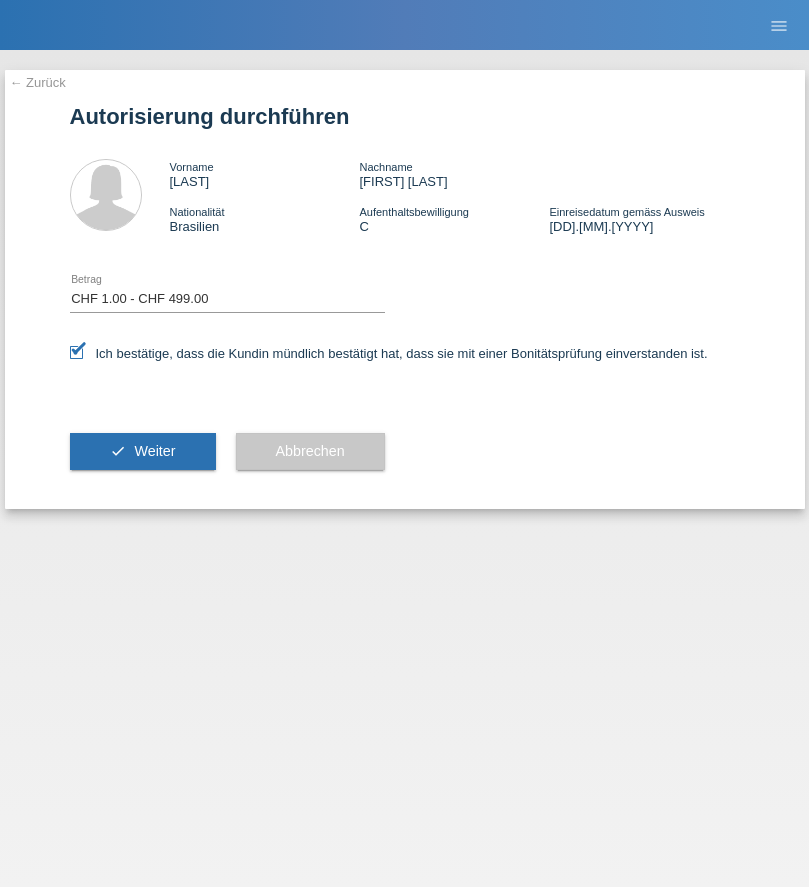 select on "1" 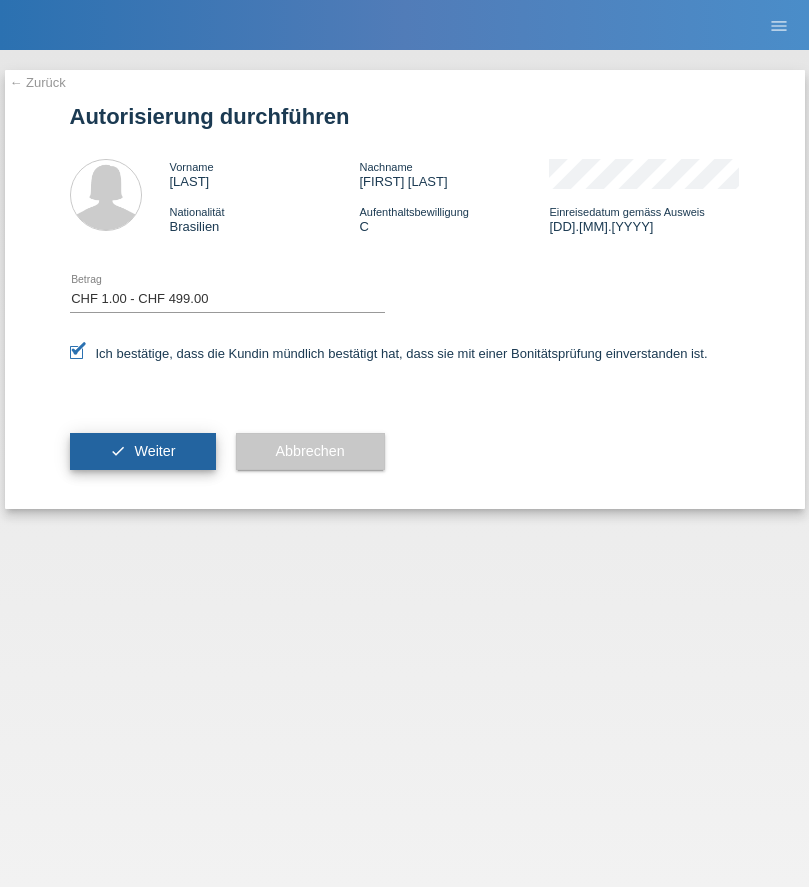 click on "Weiter" at bounding box center (154, 451) 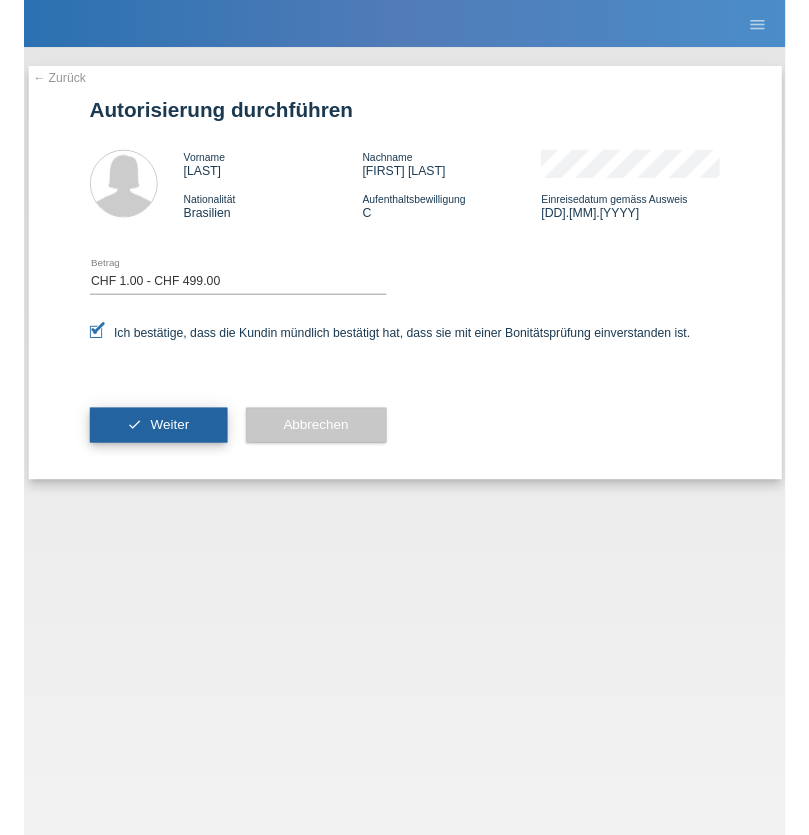 scroll, scrollTop: 0, scrollLeft: 0, axis: both 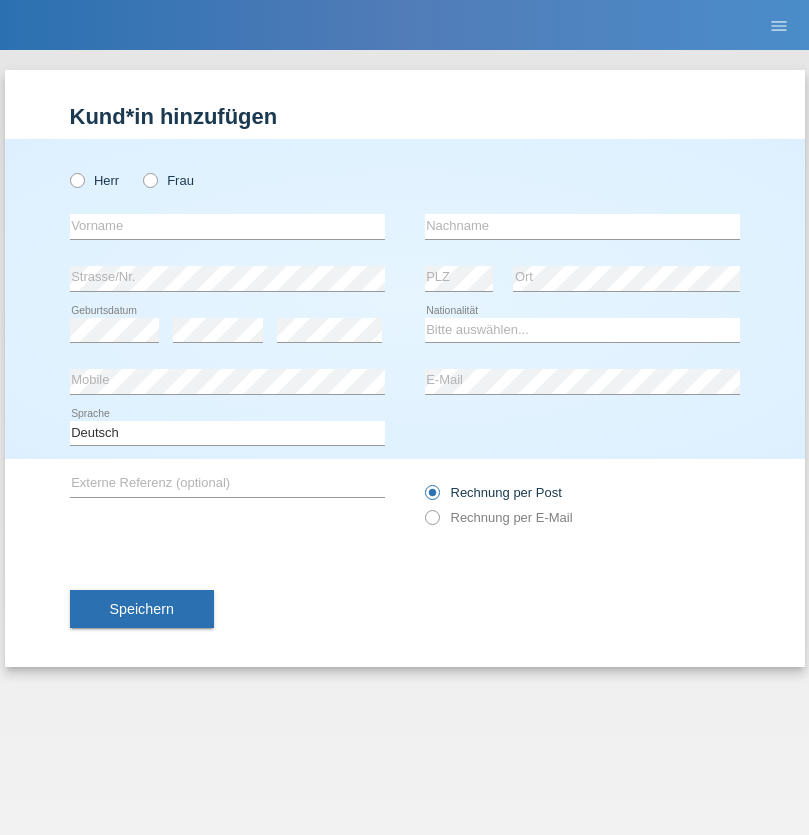 radio on "true" 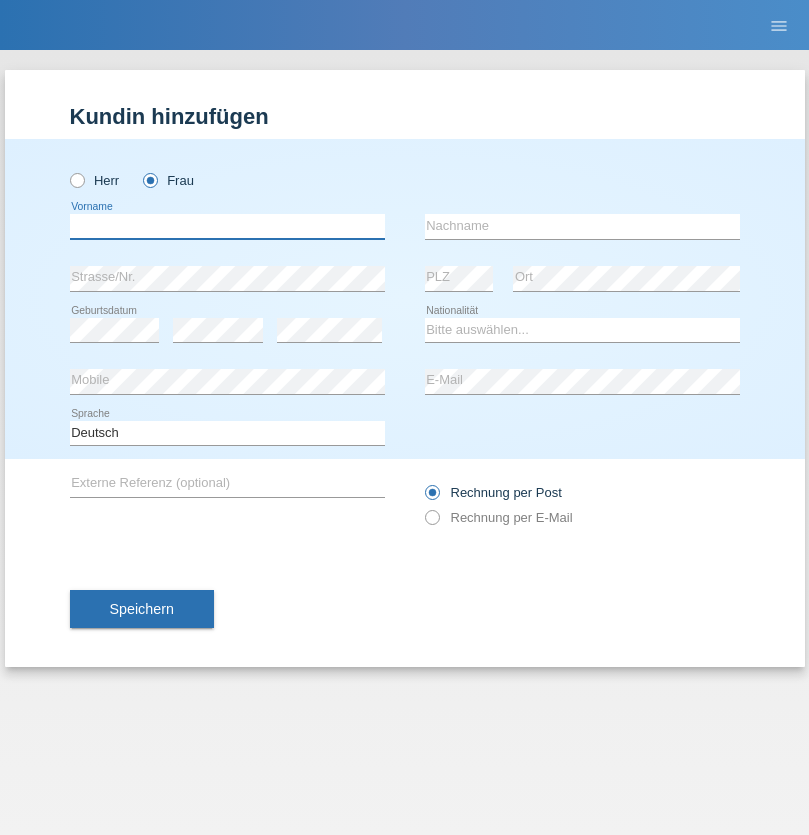 click at bounding box center [227, 226] 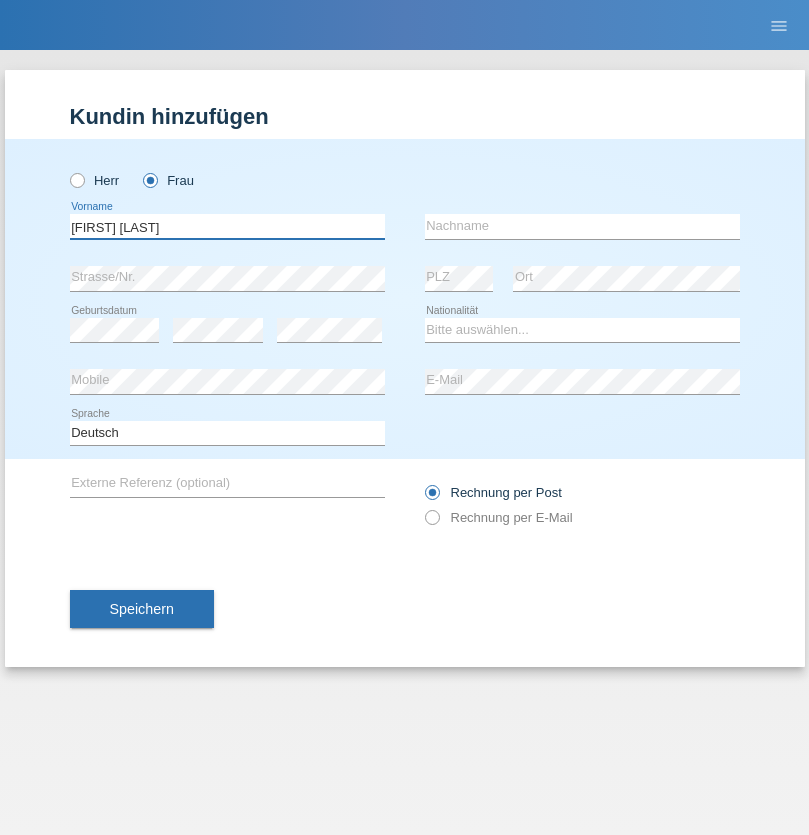 type on "Margare Asucena" 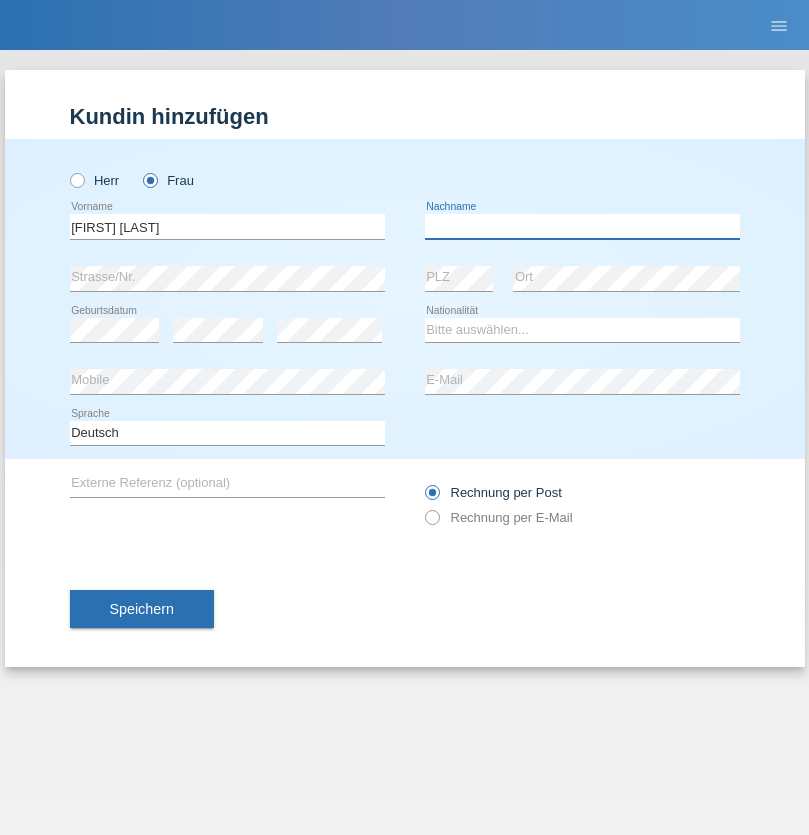 click at bounding box center [582, 226] 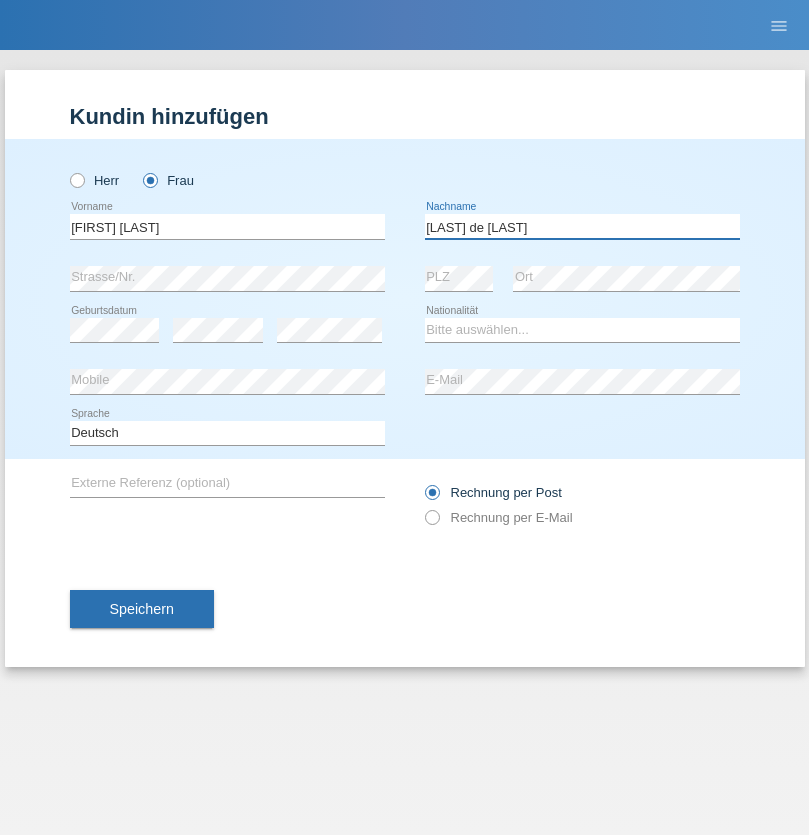 type on "Herebia de Beck" 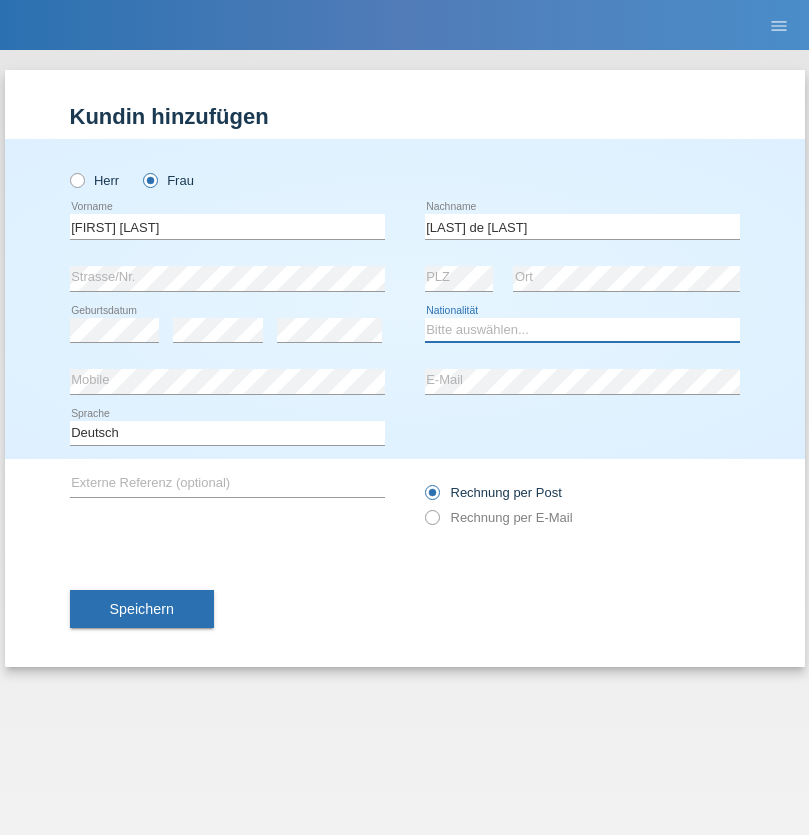 select on "CH" 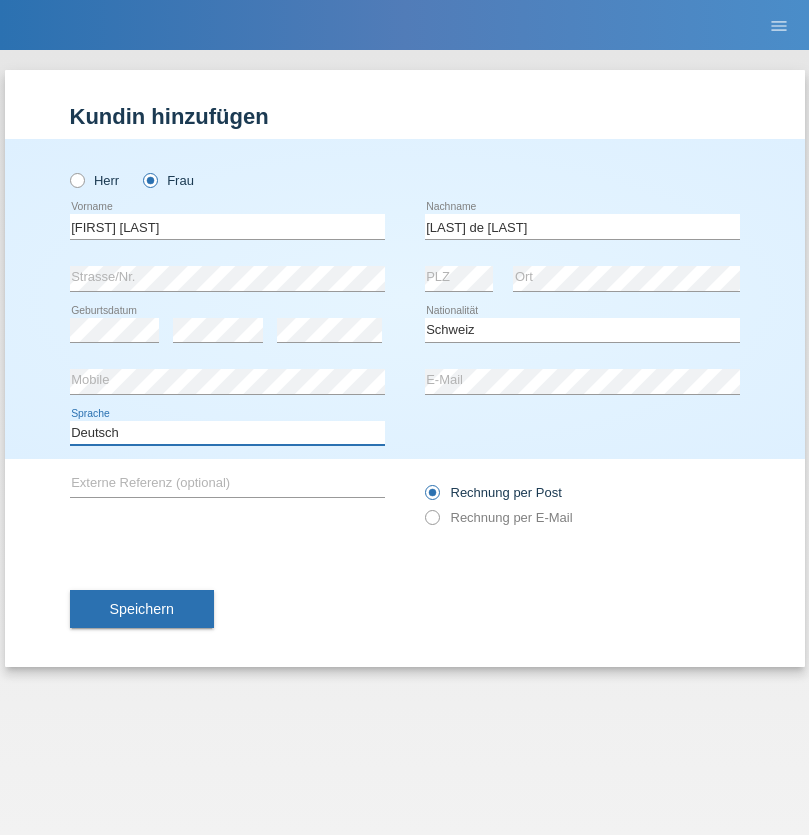 select on "en" 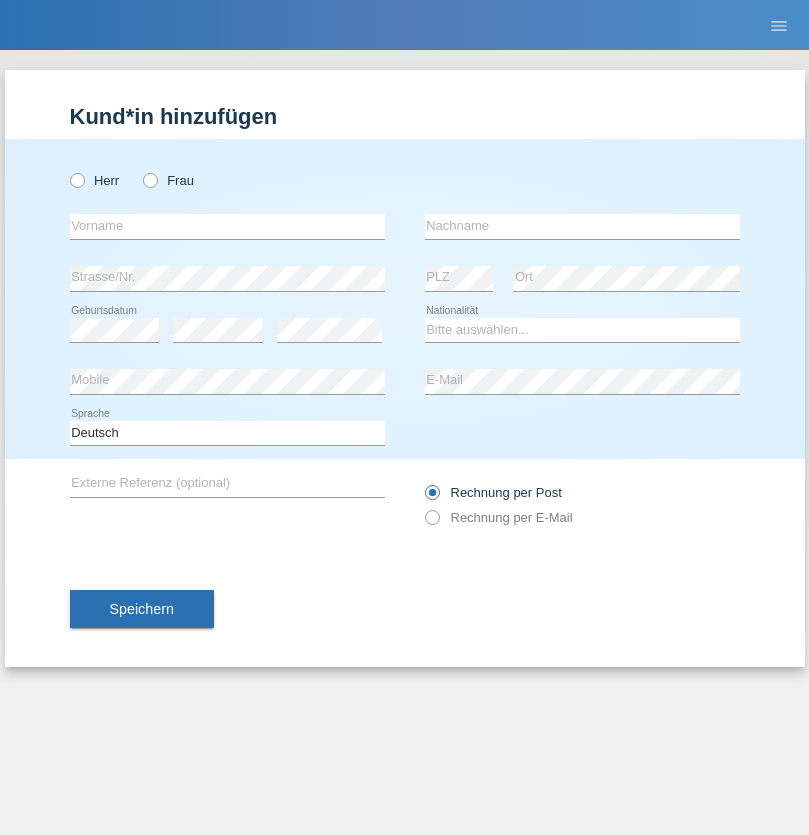 scroll, scrollTop: 0, scrollLeft: 0, axis: both 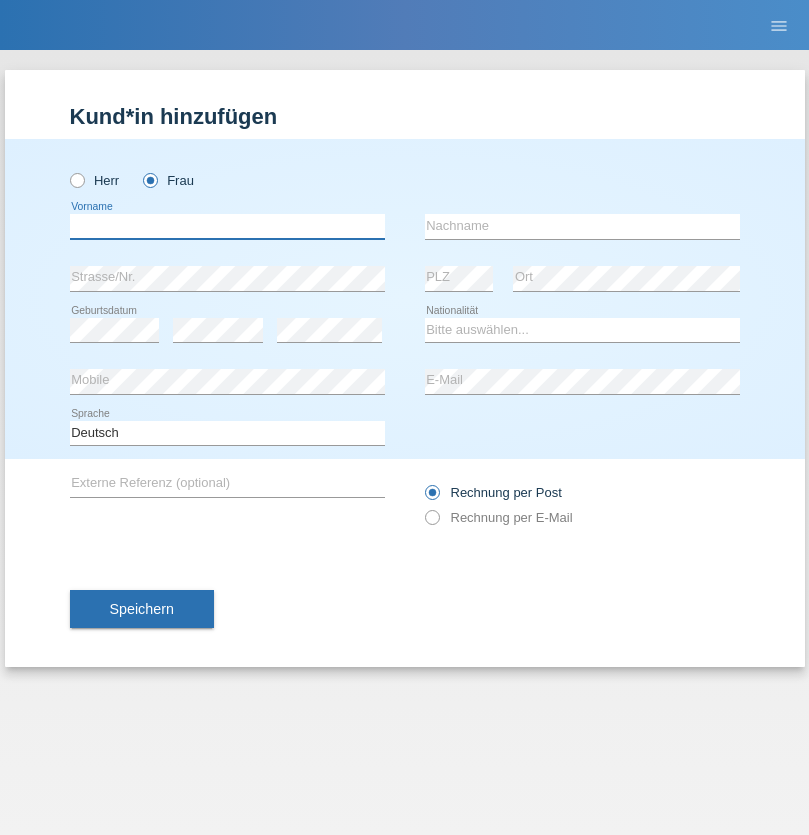 click at bounding box center [227, 226] 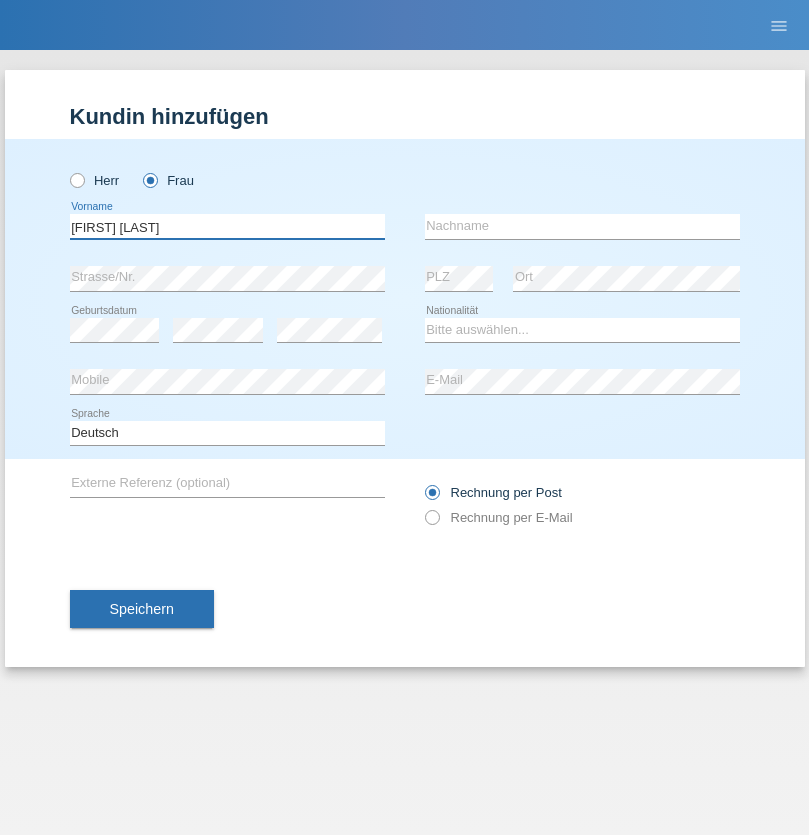 type on "[FIRST] [LAST]" 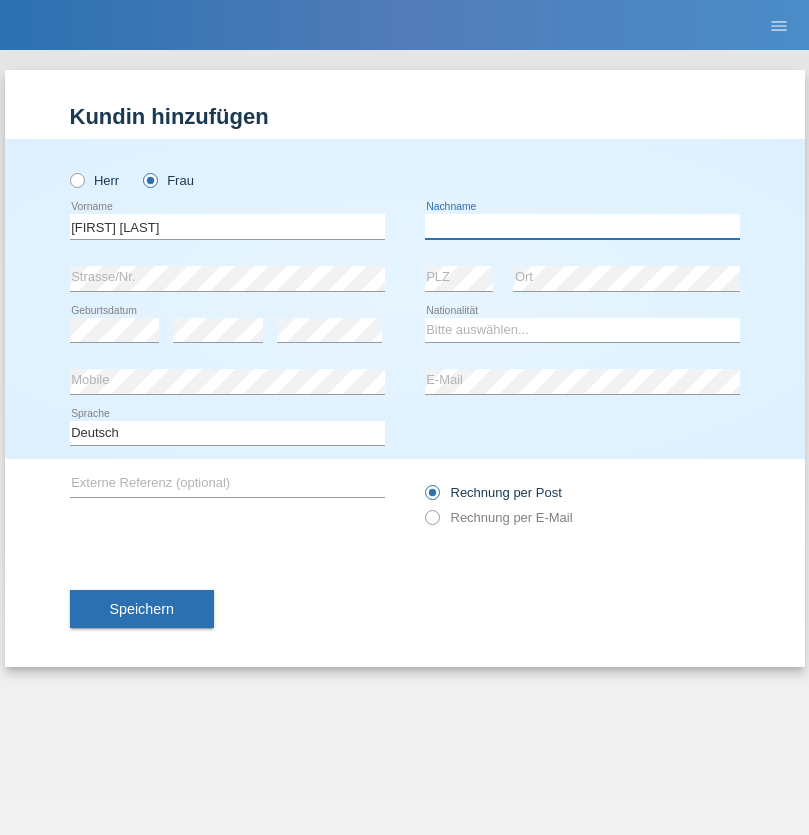 click at bounding box center (582, 226) 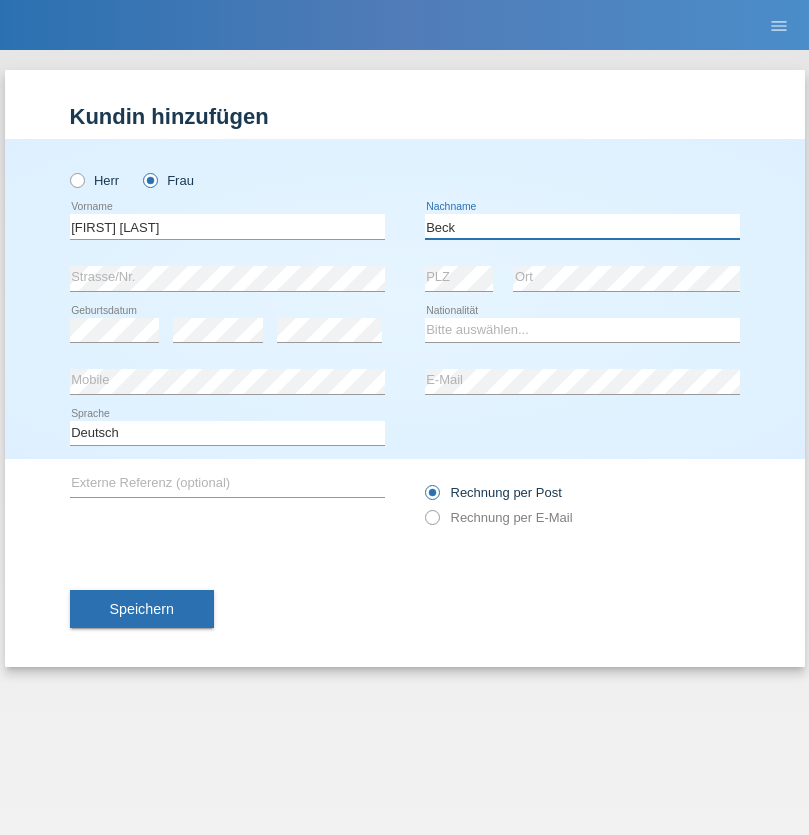 type on "Beck" 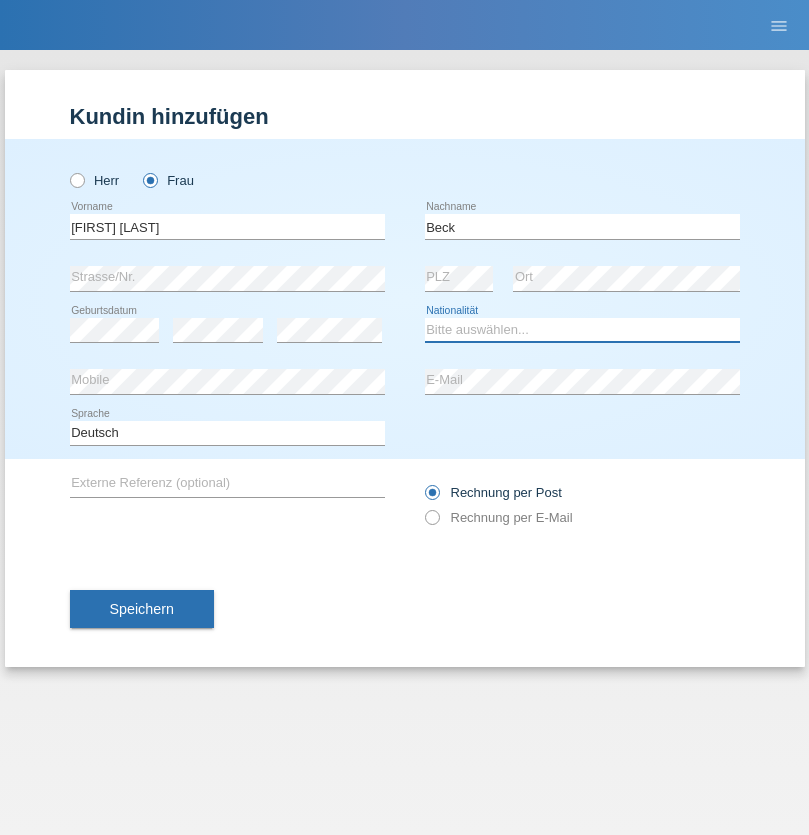 select on "CH" 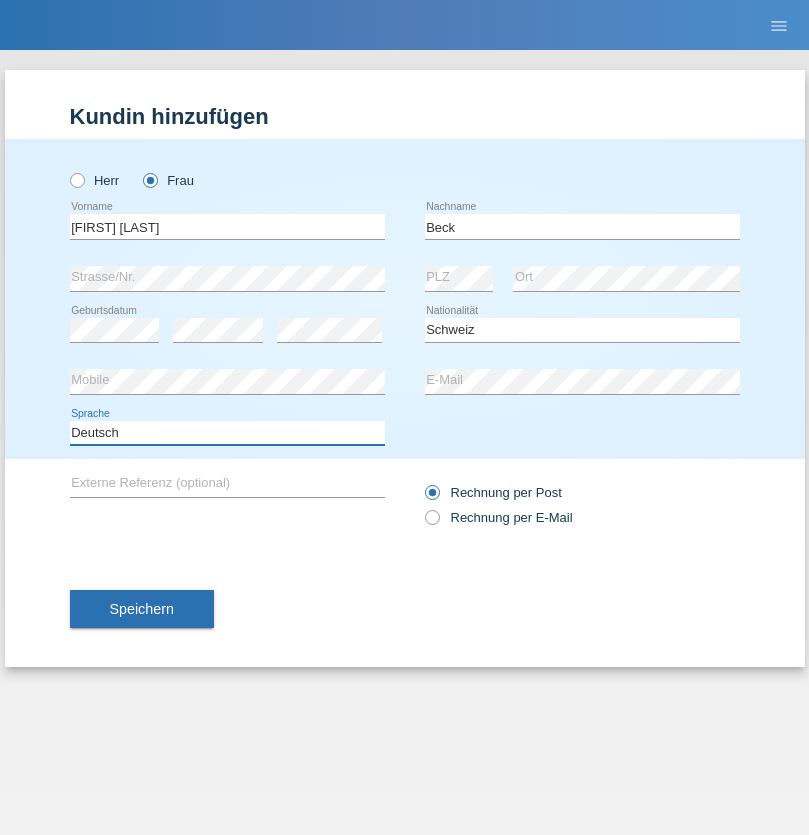 select on "en" 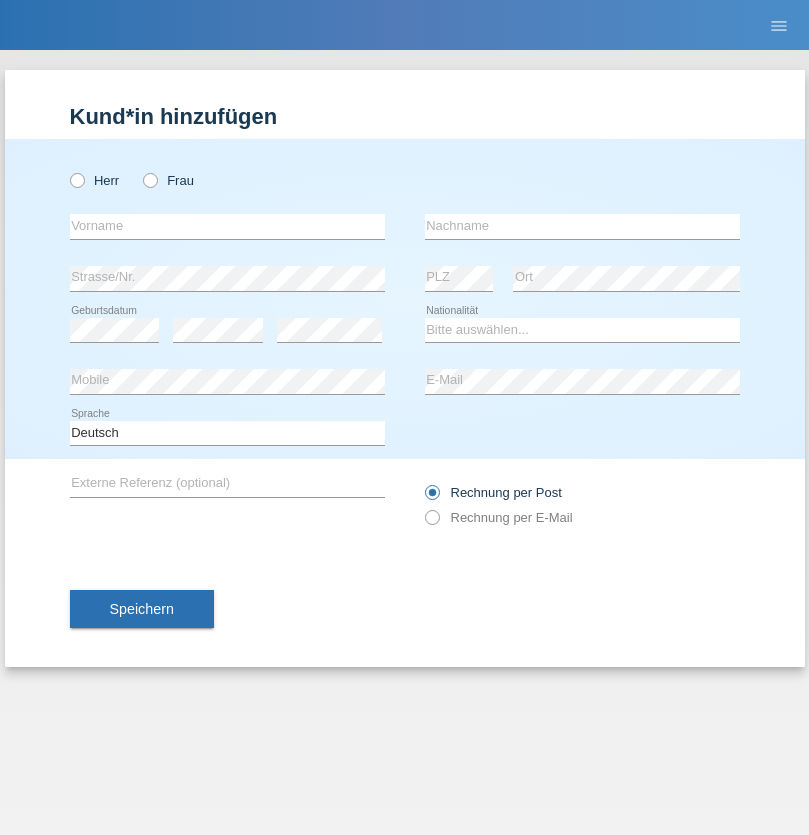 scroll, scrollTop: 0, scrollLeft: 0, axis: both 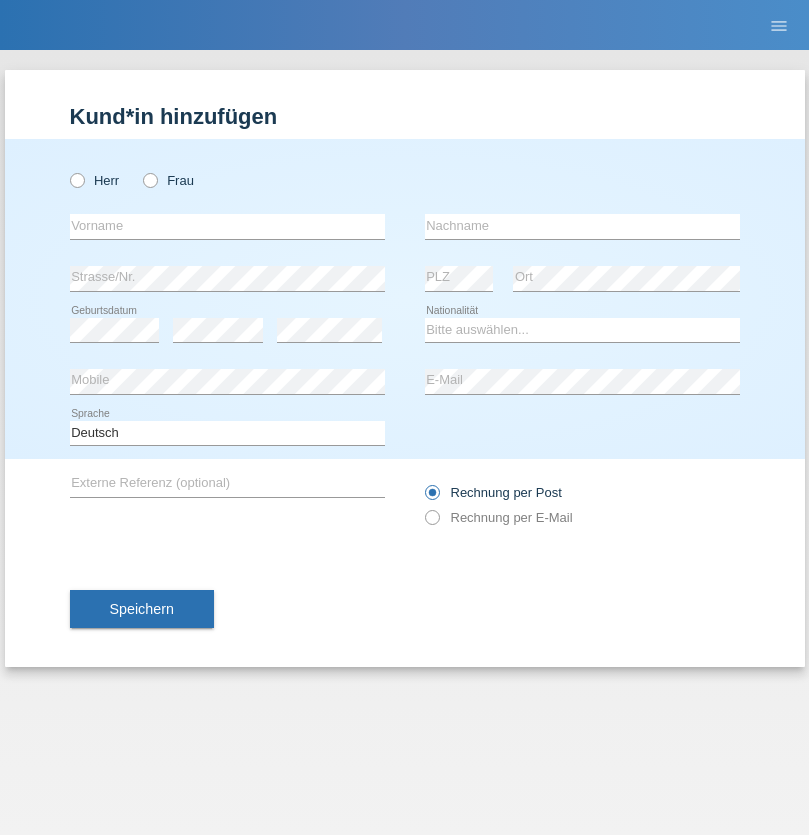 radio on "true" 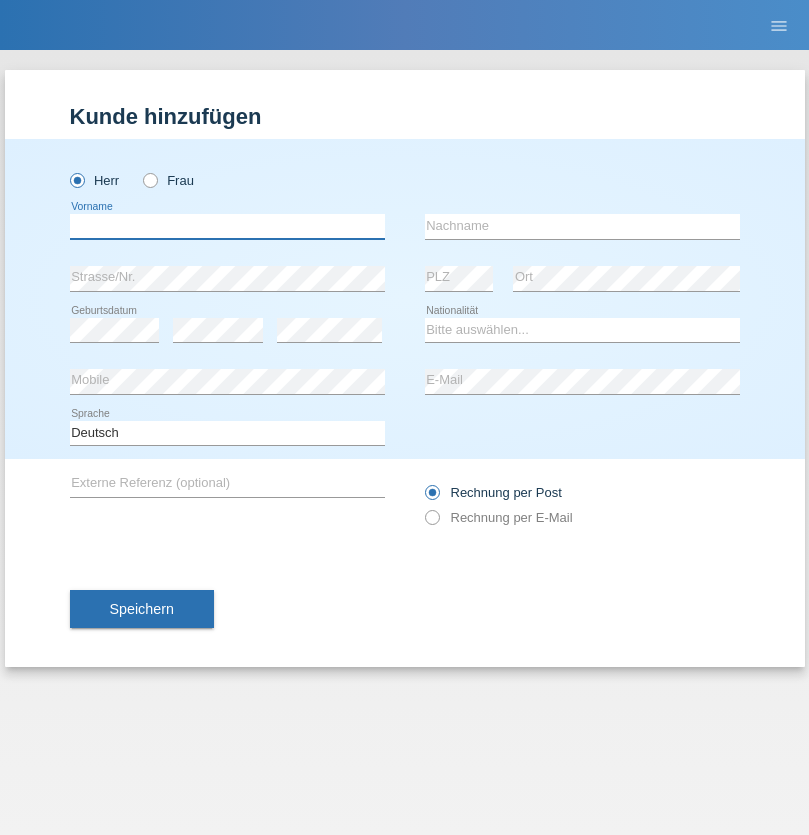 click at bounding box center [227, 226] 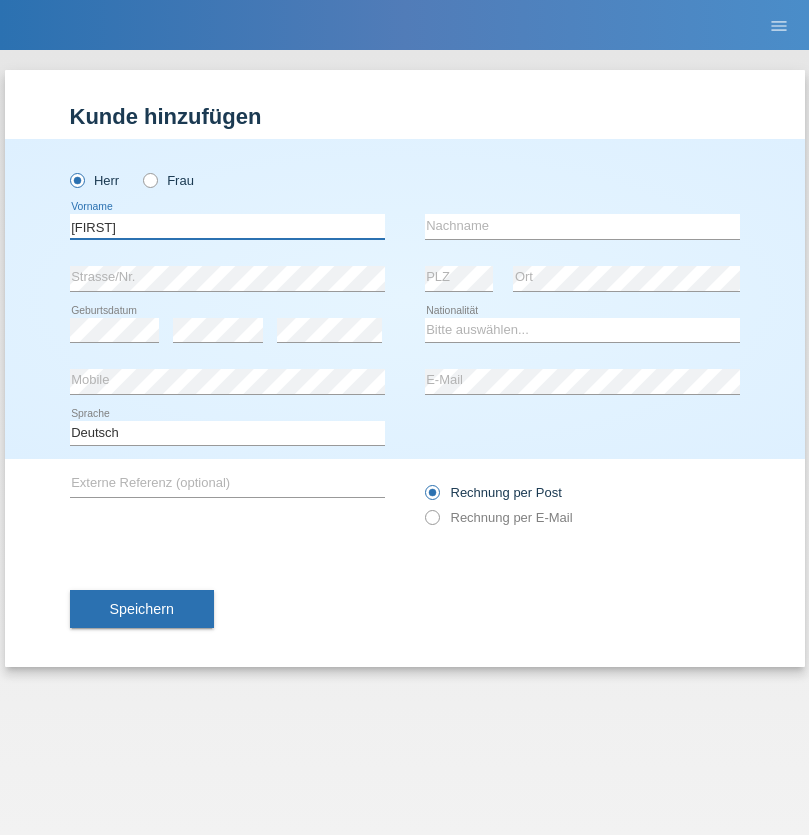 type on "Steve" 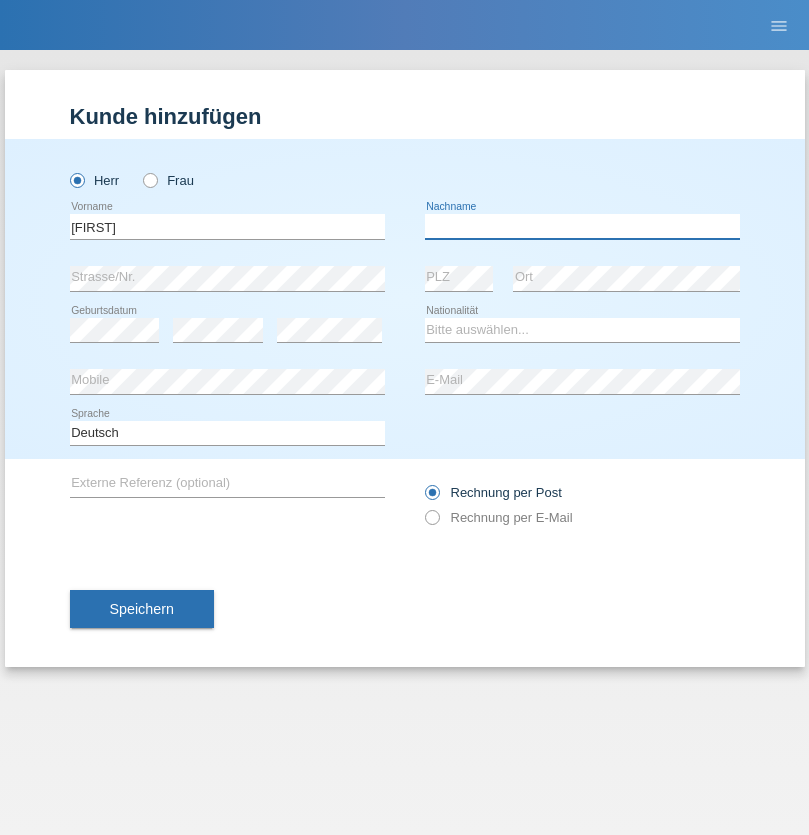 click at bounding box center (582, 226) 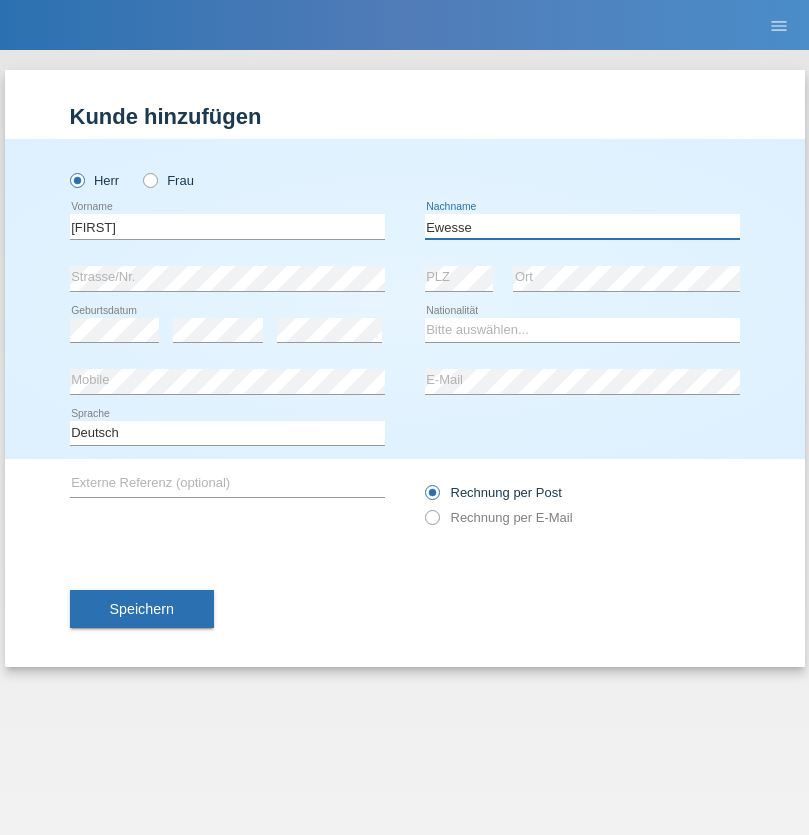 type on "Ewesse" 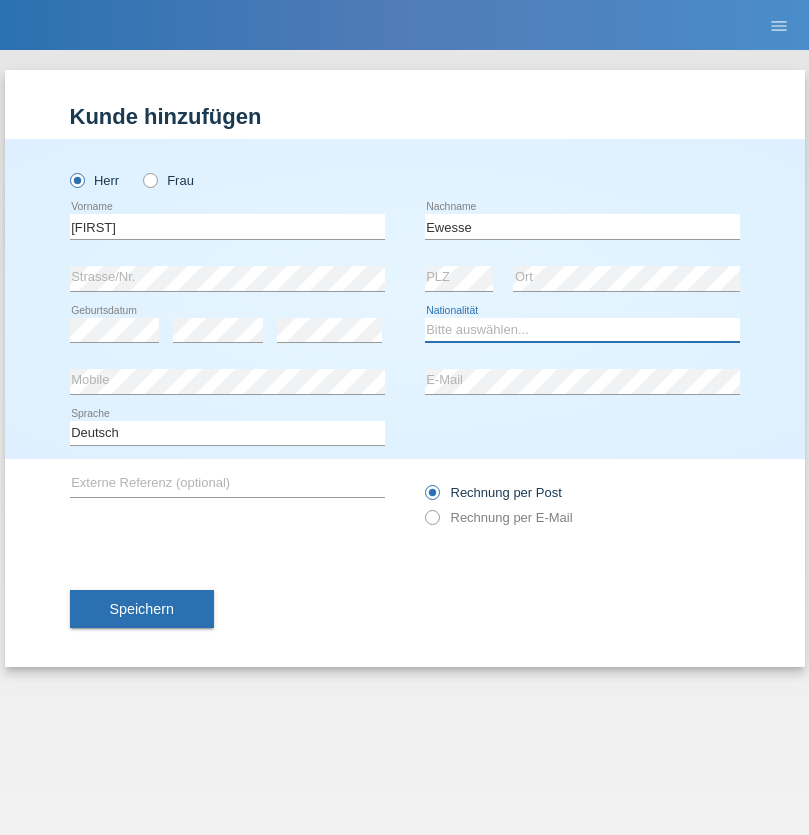 select on "FR" 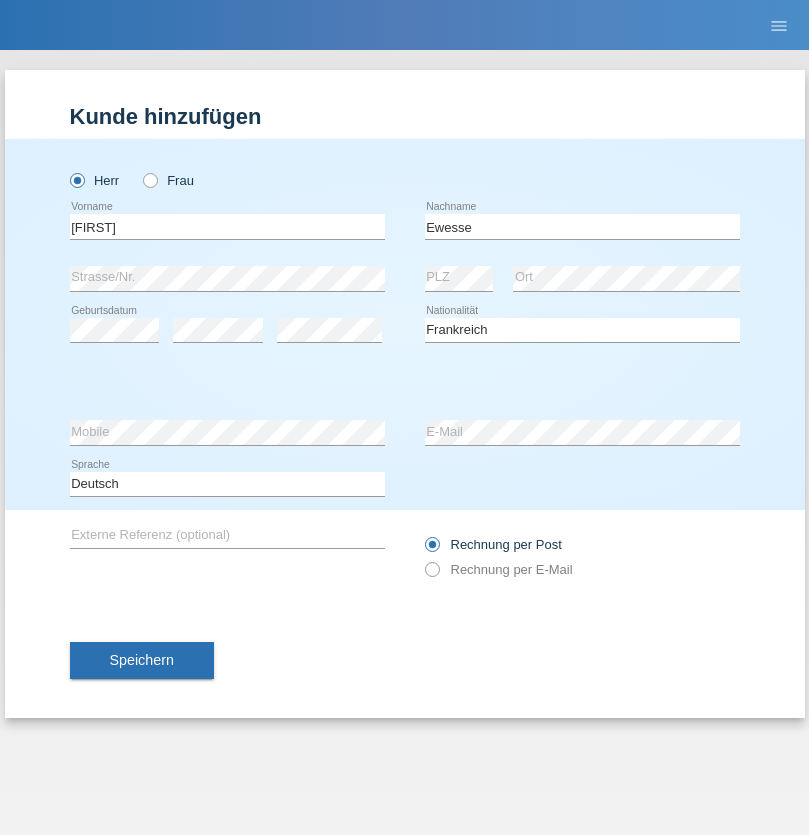 select on "C" 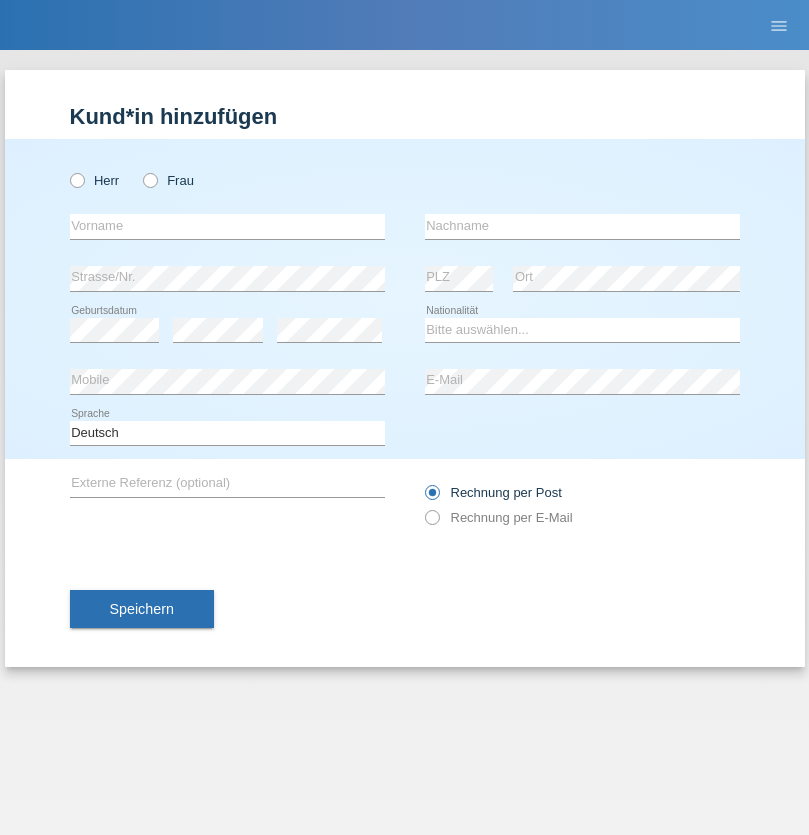 scroll, scrollTop: 0, scrollLeft: 0, axis: both 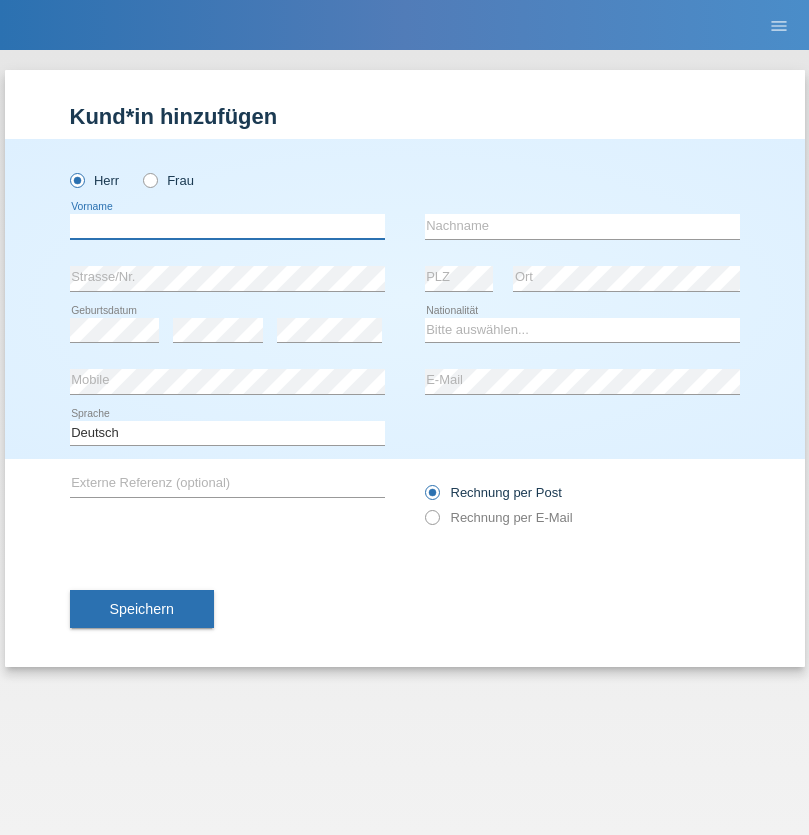 click at bounding box center [227, 226] 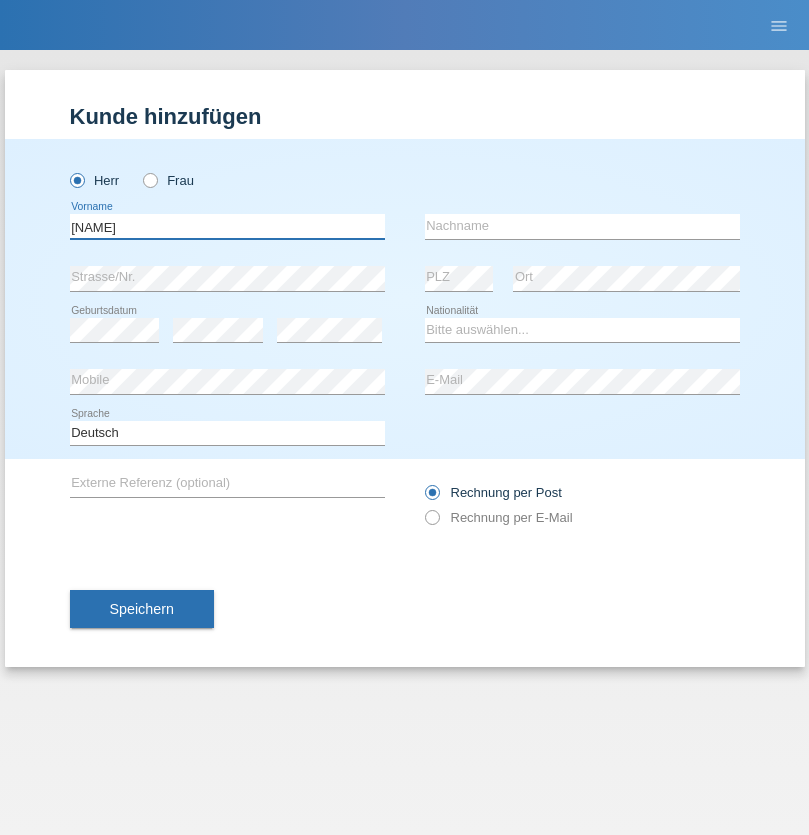type on "Mehmet" 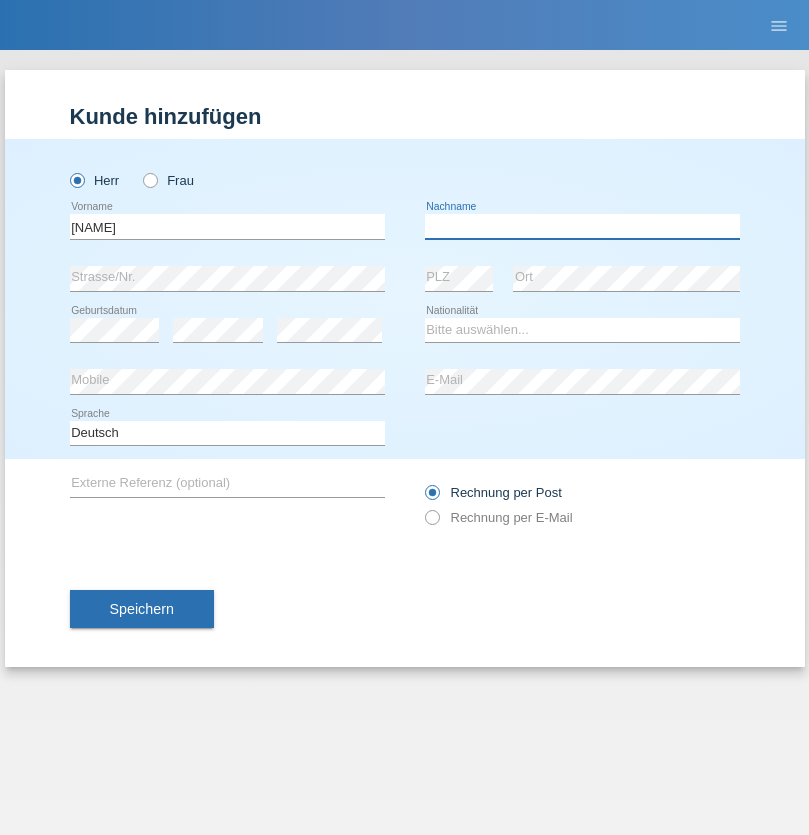 click at bounding box center (582, 226) 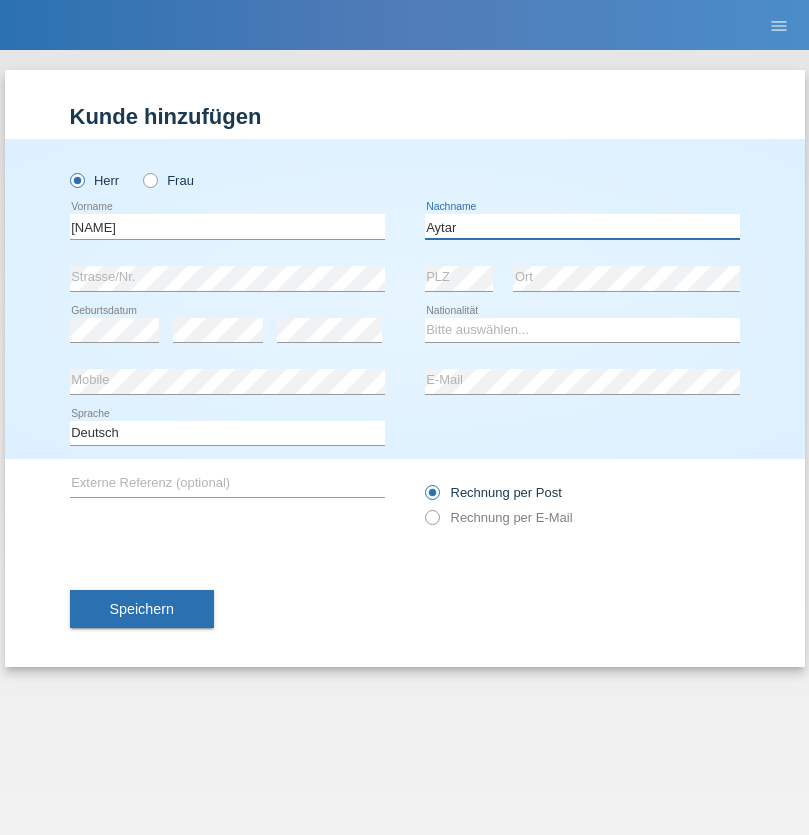 type on "Aytar" 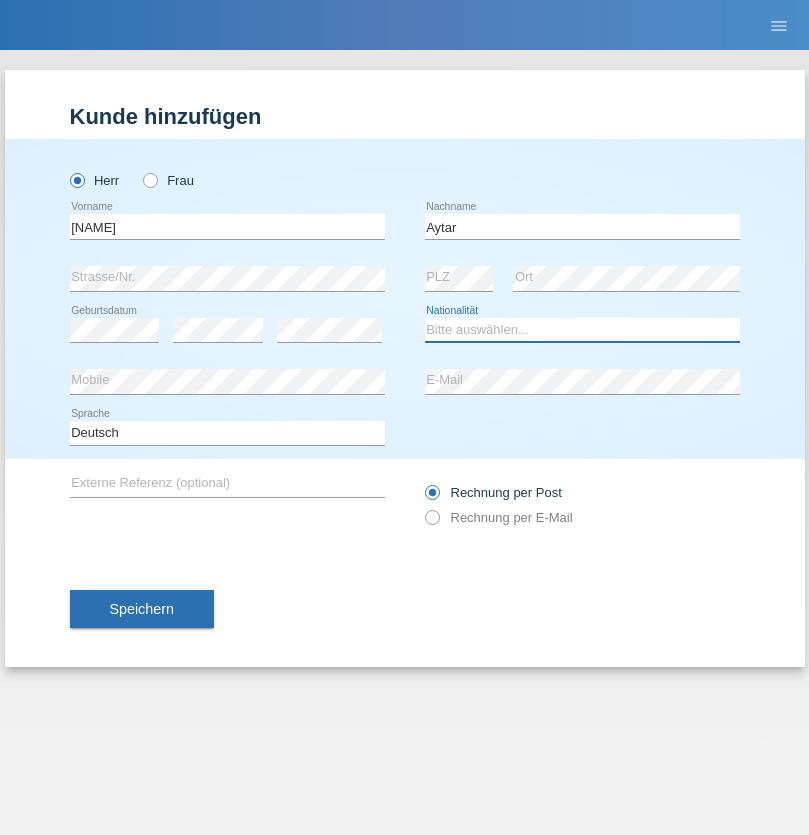 select on "CH" 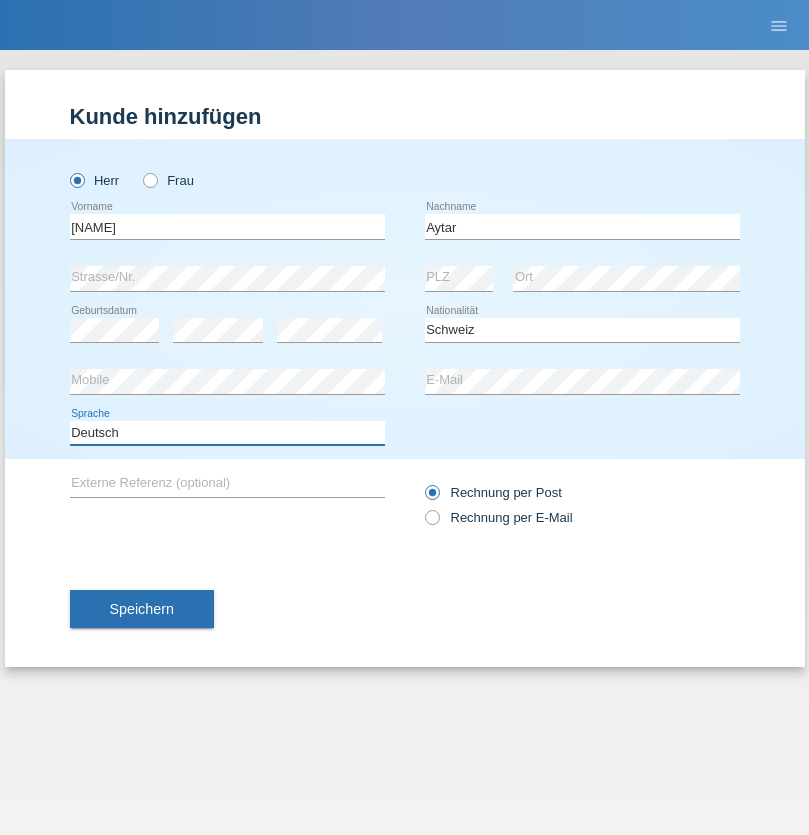 select on "en" 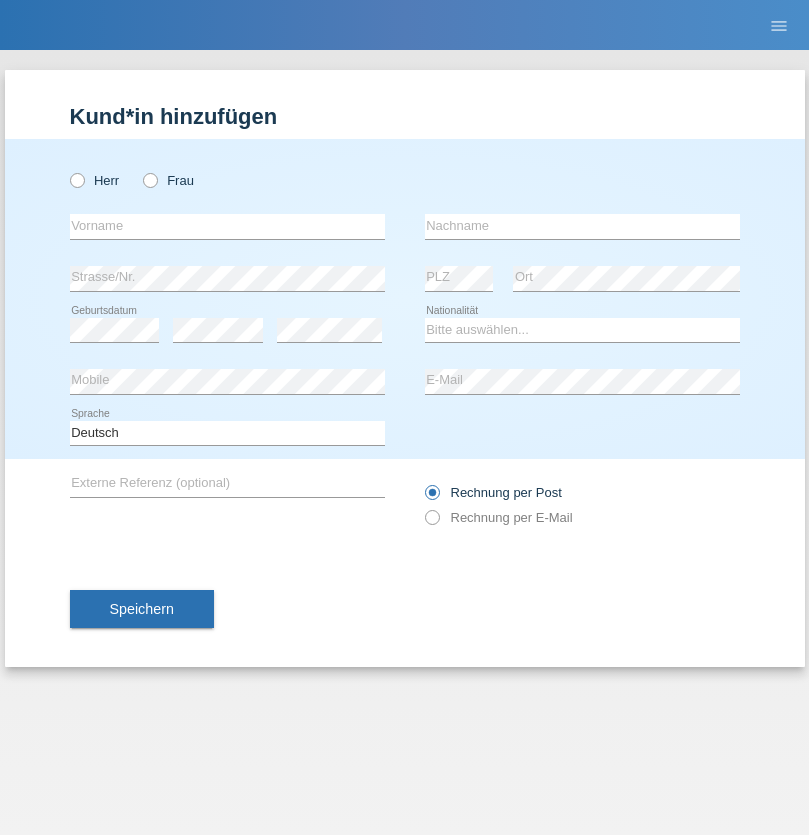 scroll, scrollTop: 0, scrollLeft: 0, axis: both 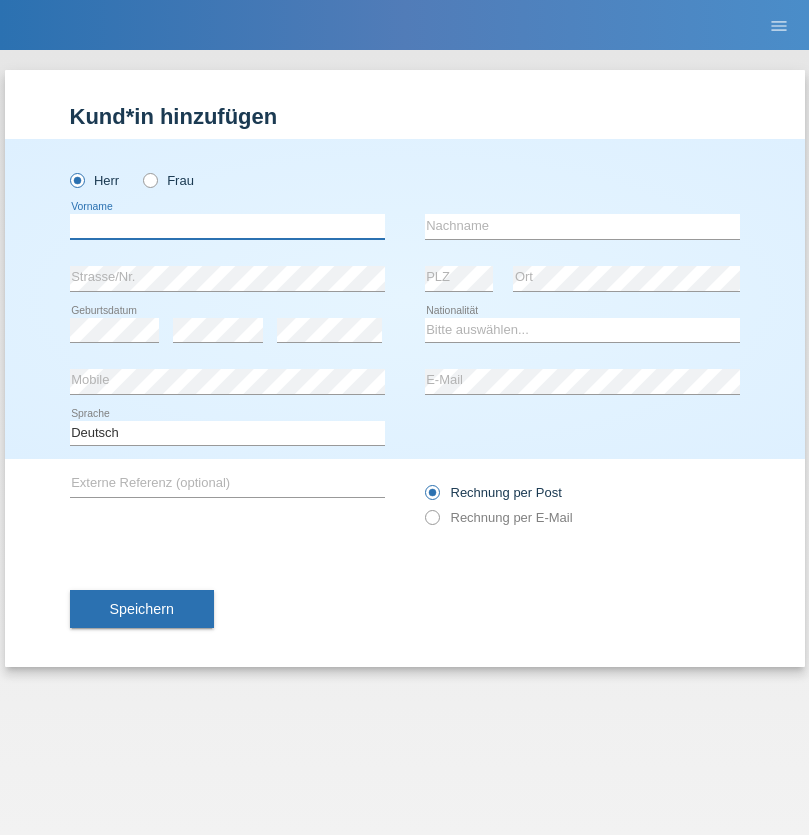 click at bounding box center [227, 226] 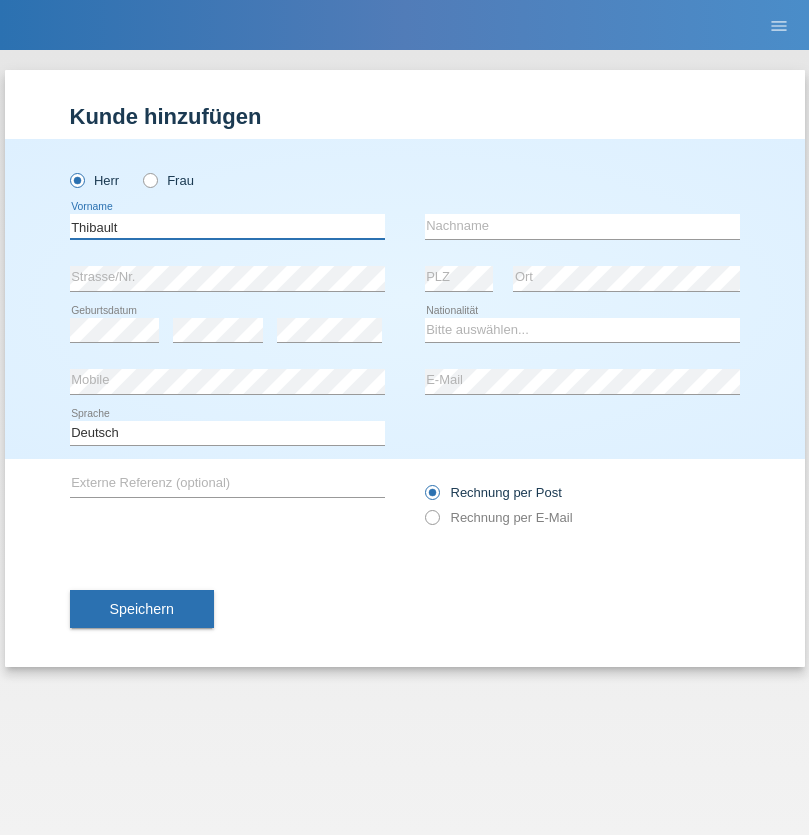 type on "Thibault" 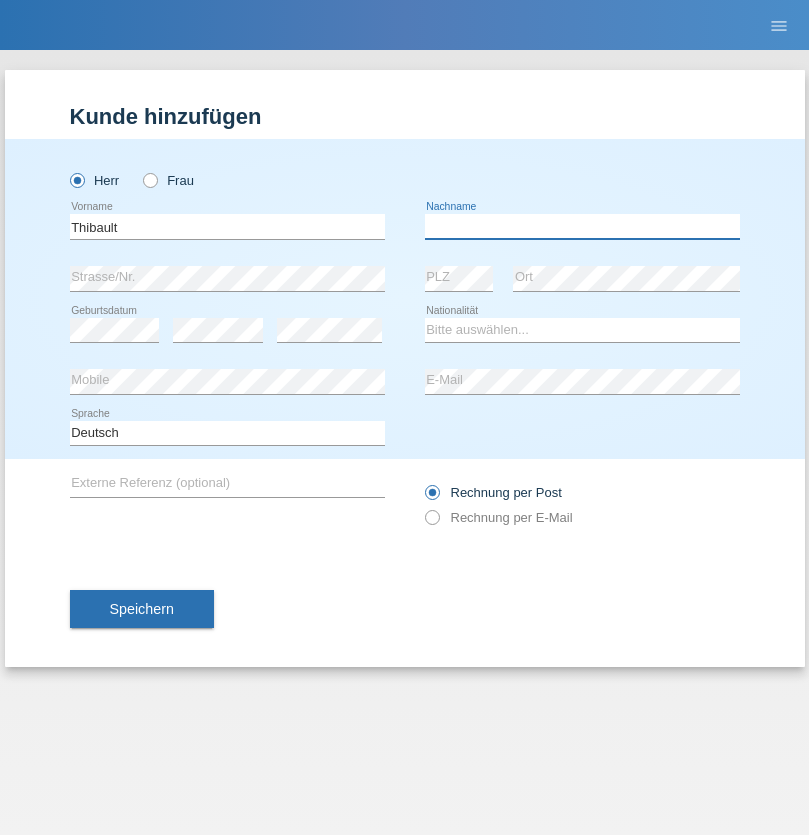 click at bounding box center [582, 226] 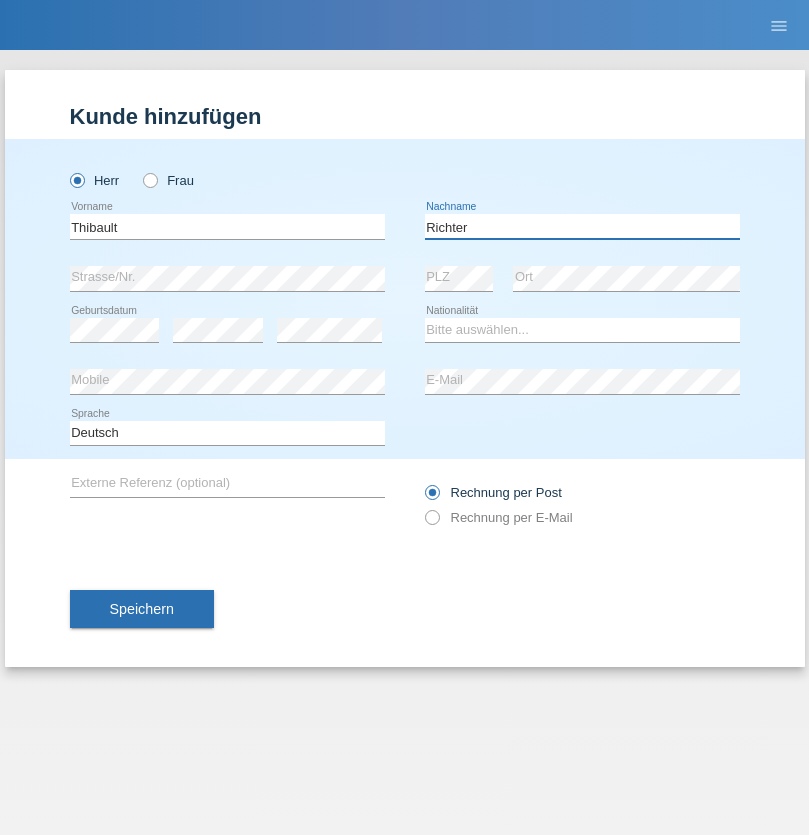 type on "Richter" 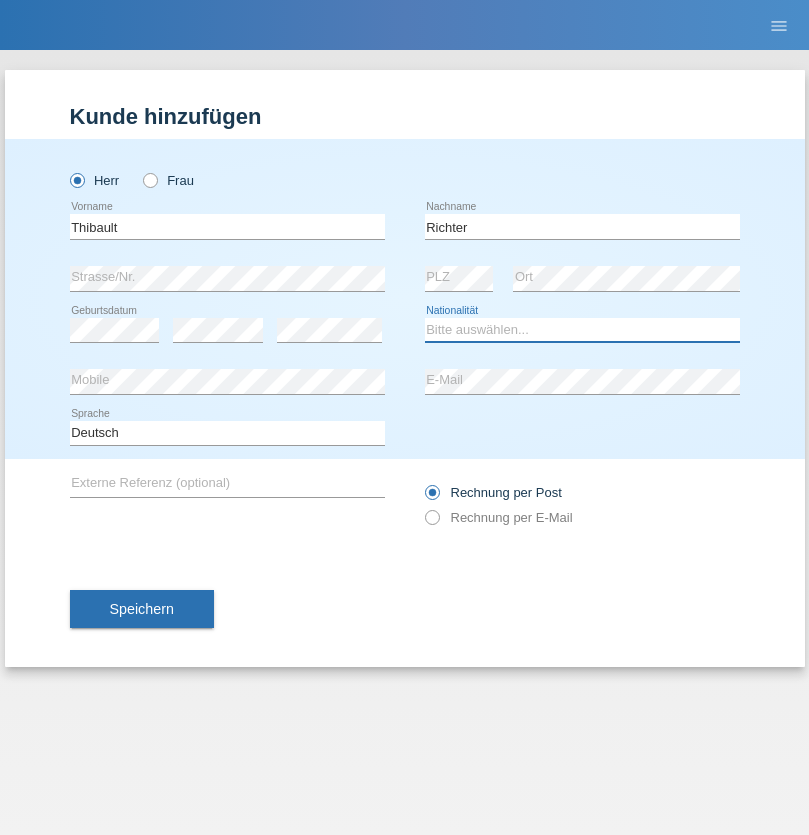 select on "CH" 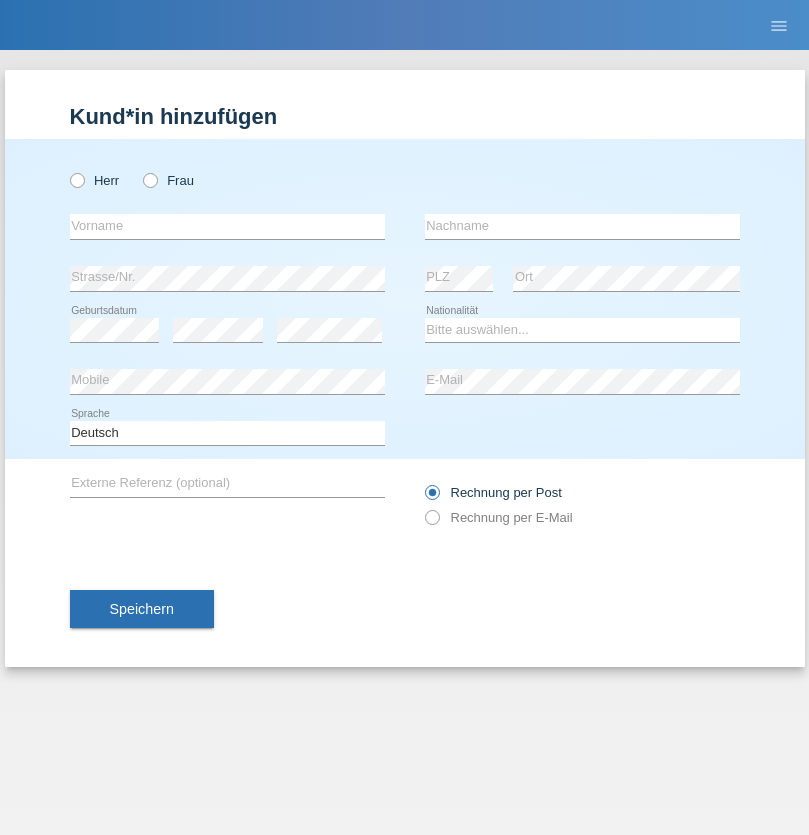 scroll, scrollTop: 0, scrollLeft: 0, axis: both 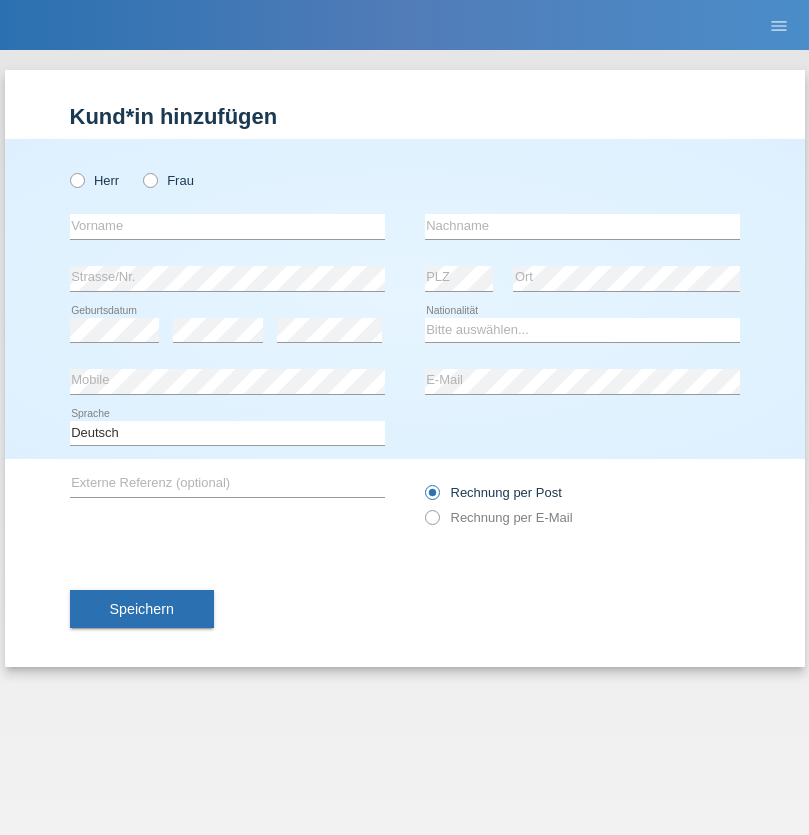radio on "true" 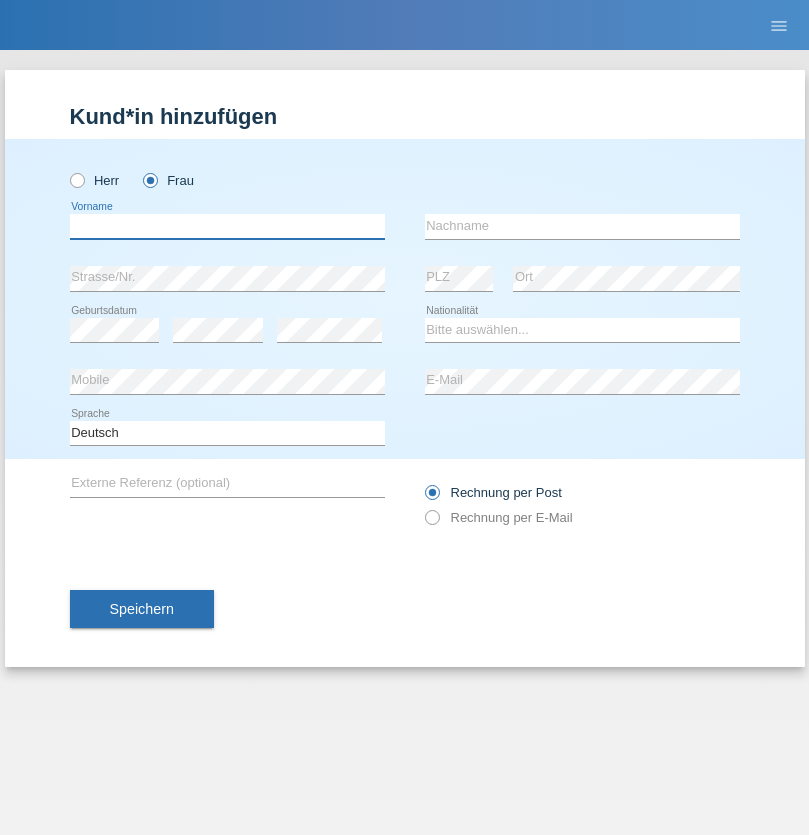 click at bounding box center [227, 226] 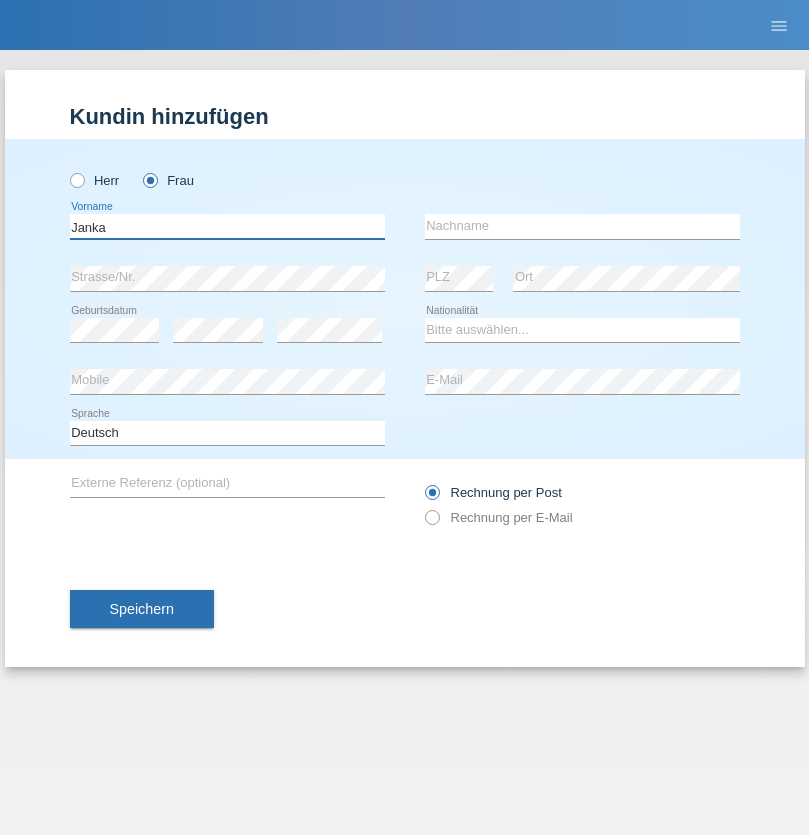 type on "Janka" 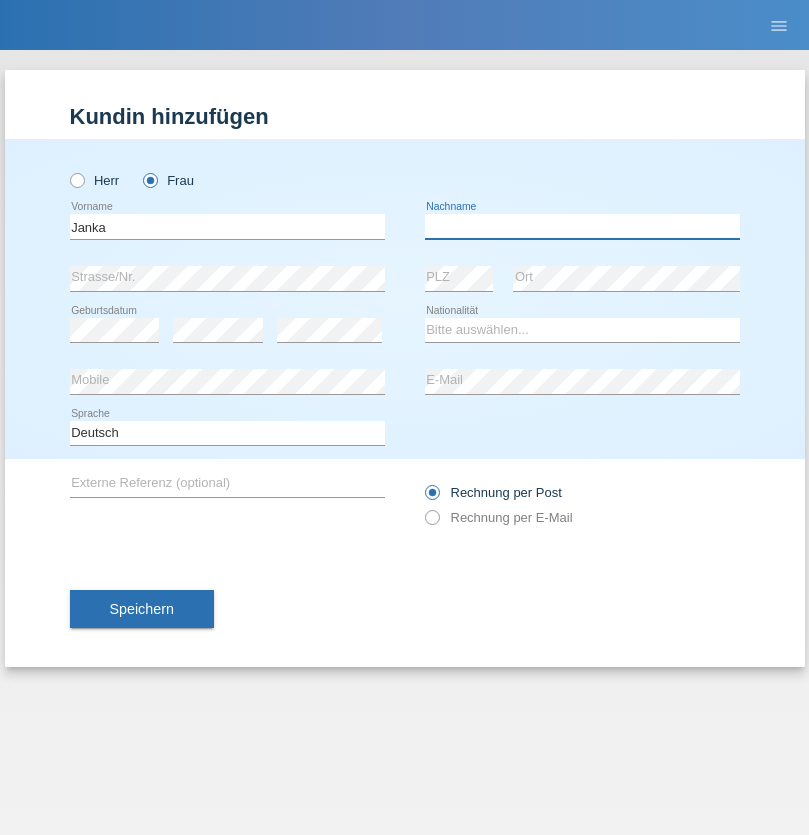 click at bounding box center [582, 226] 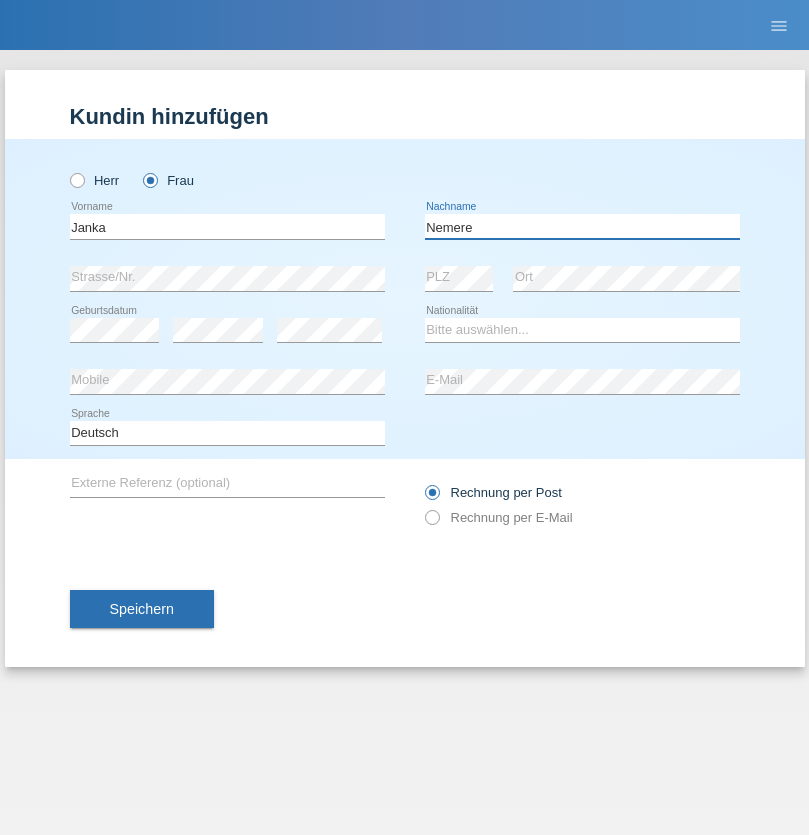 type on "Nemere" 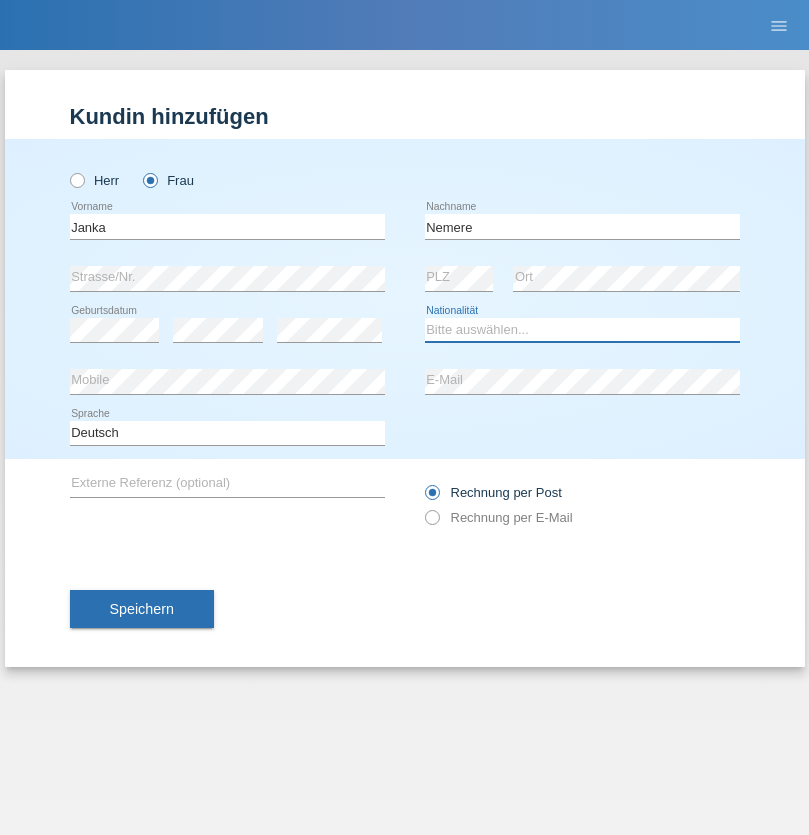 select on "HU" 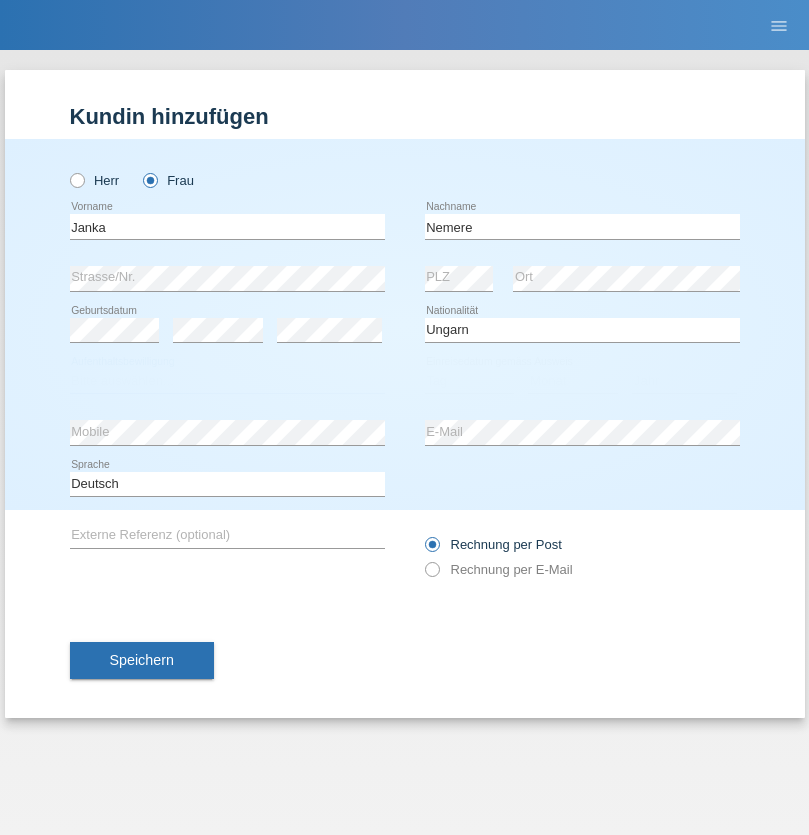 select on "C" 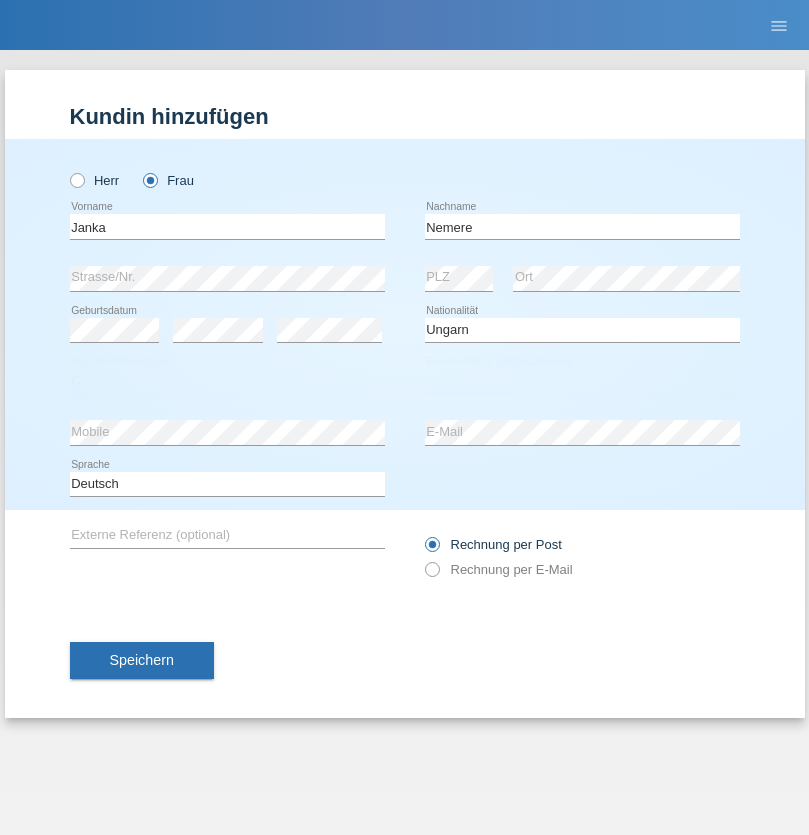 select on "13" 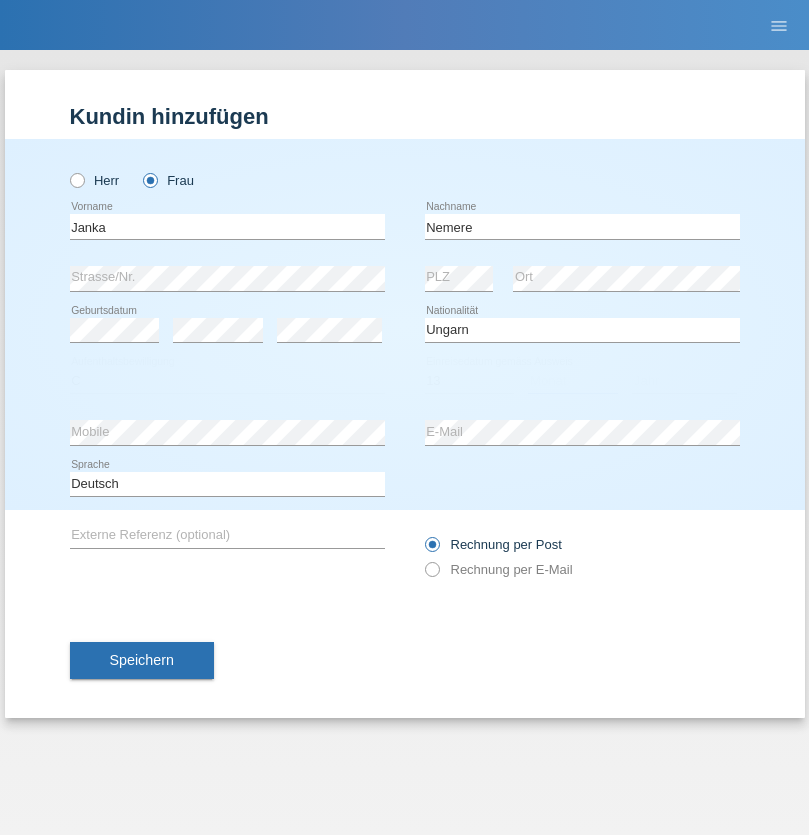 select on "12" 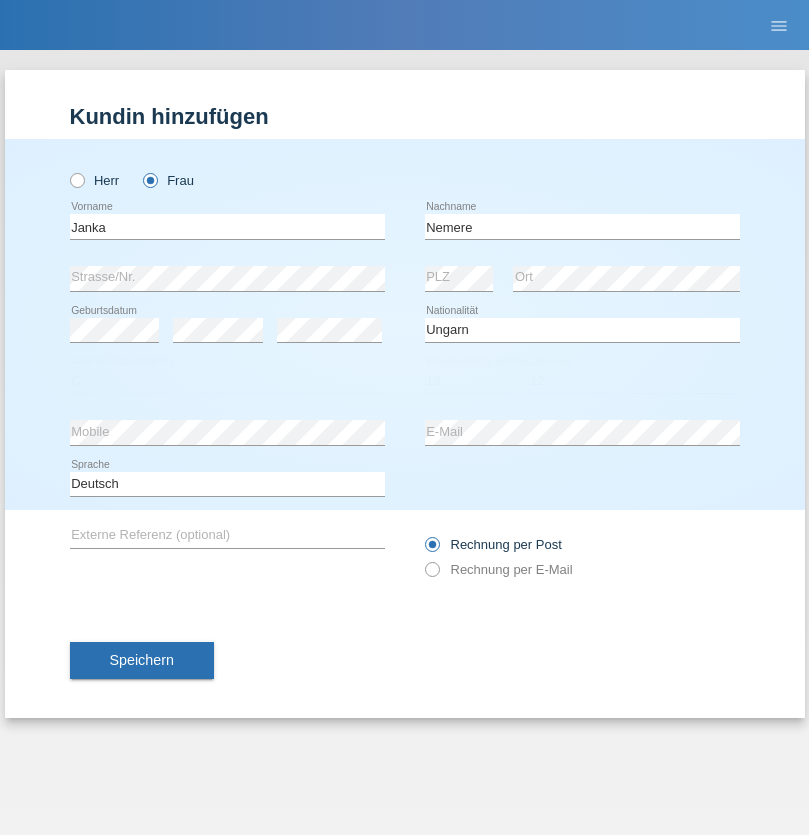 select on "2021" 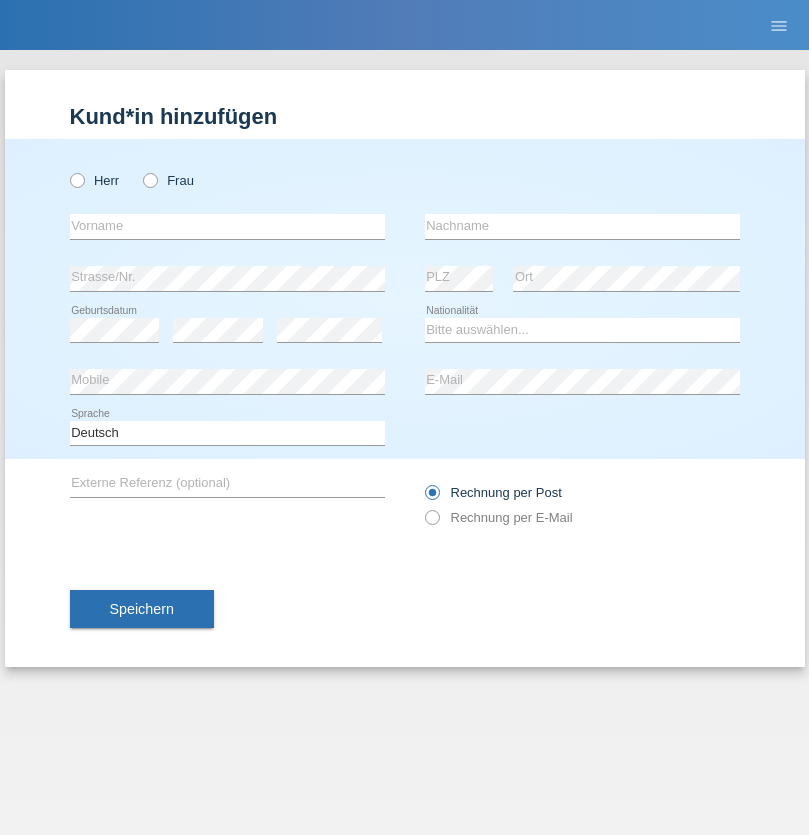 scroll, scrollTop: 0, scrollLeft: 0, axis: both 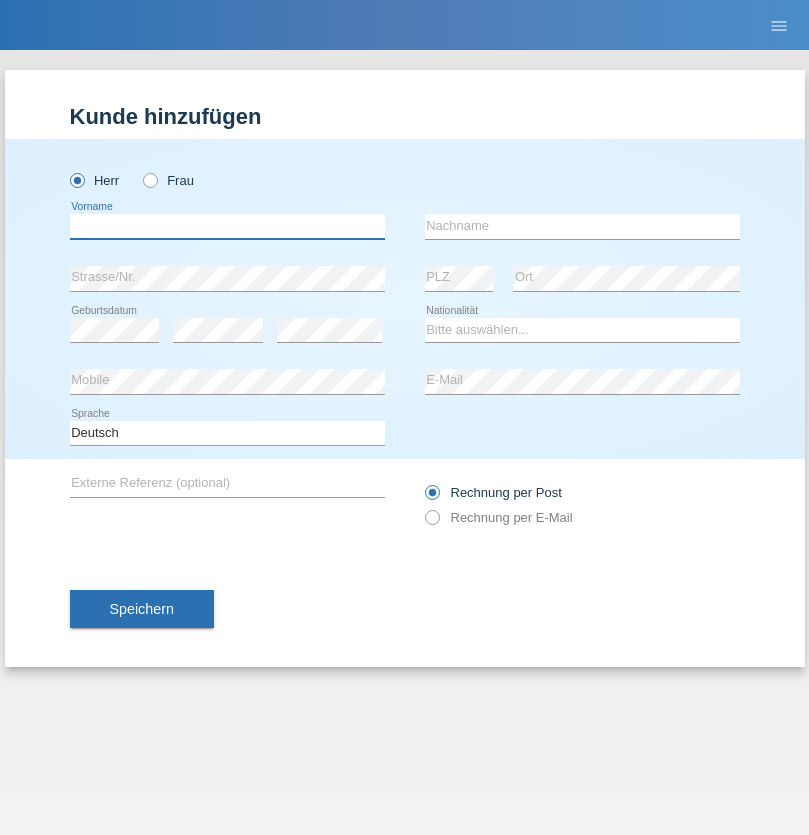 click at bounding box center (227, 226) 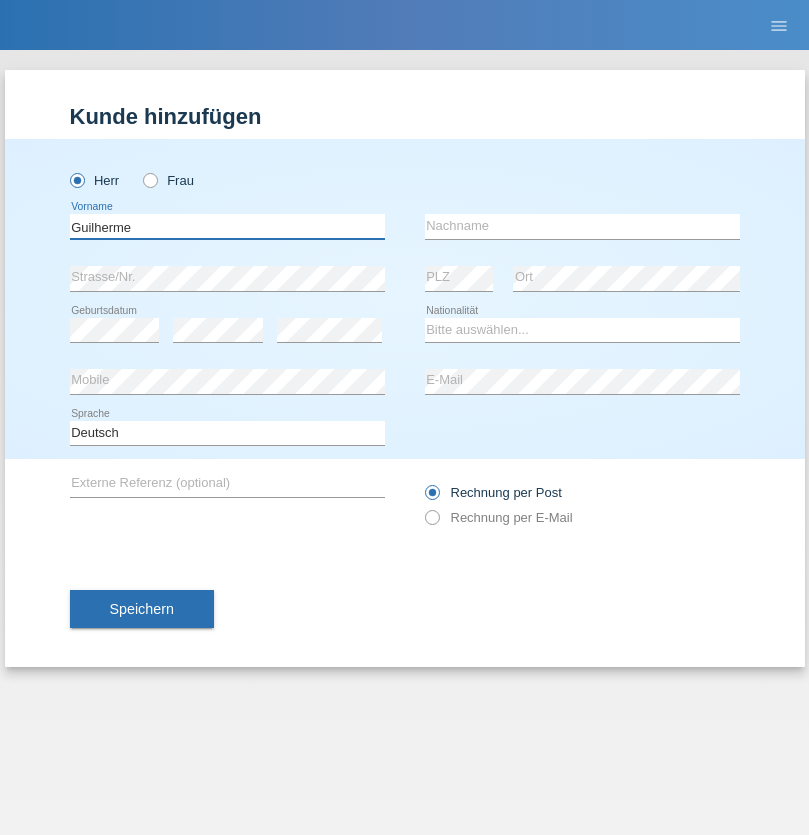type on "Guilherme" 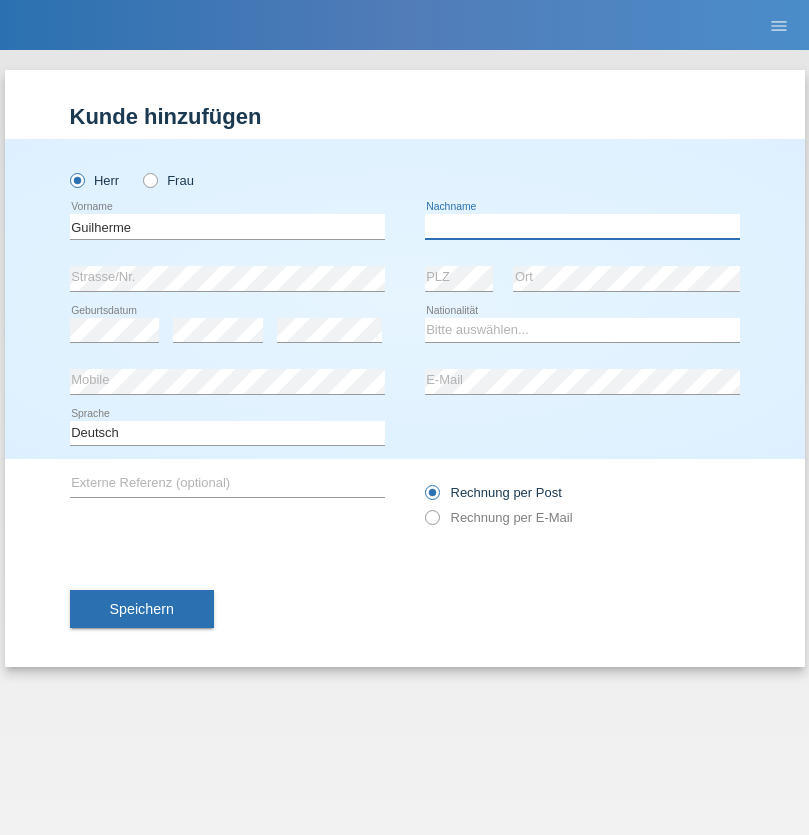click at bounding box center [582, 226] 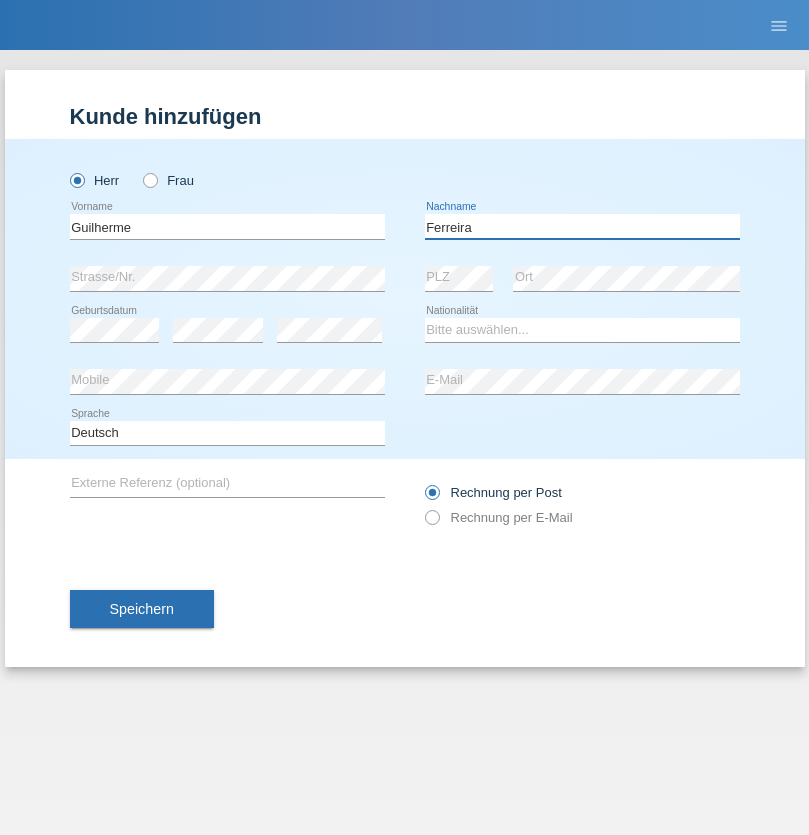 type on "Ferreira" 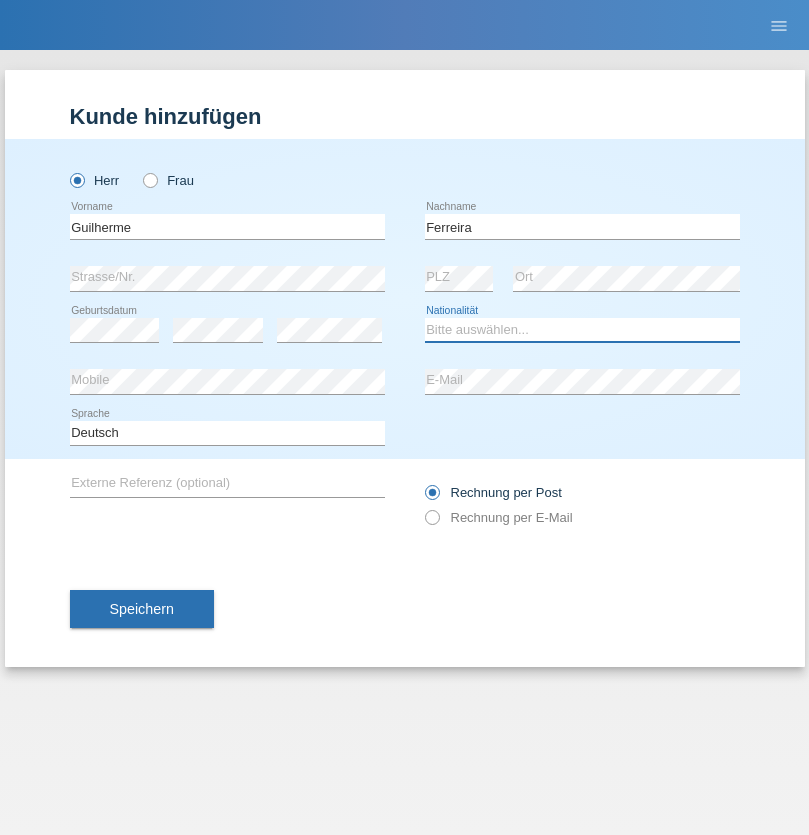 select on "PT" 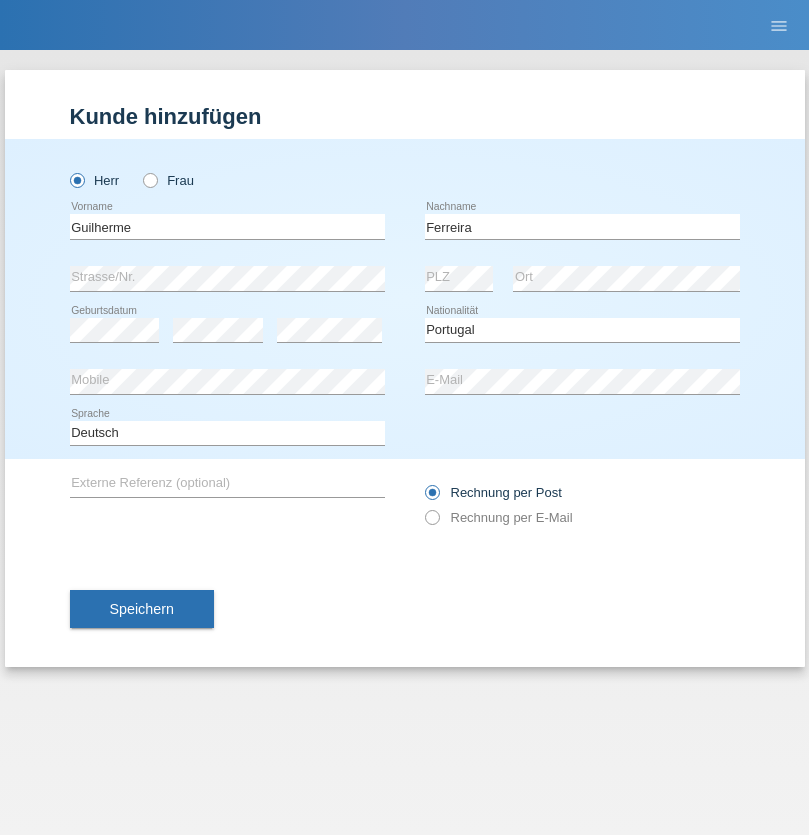 select on "C" 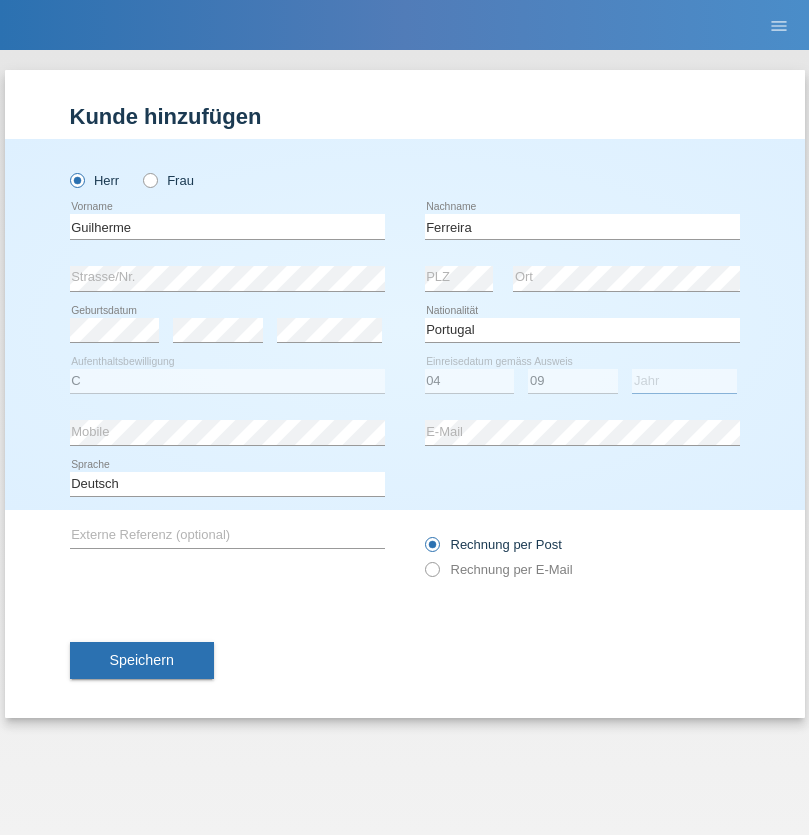 select on "2021" 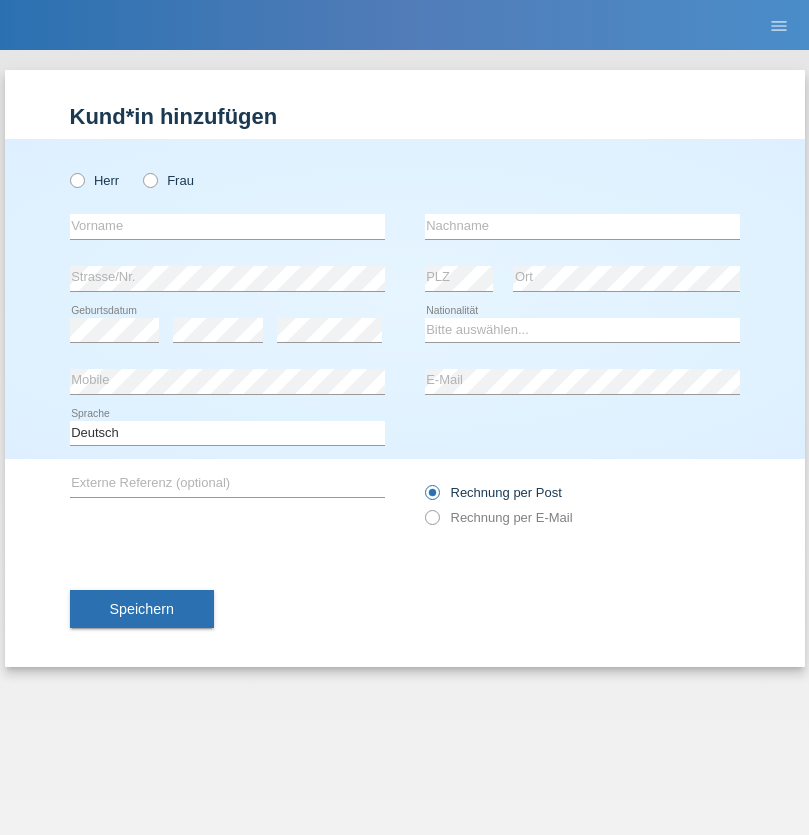 scroll, scrollTop: 0, scrollLeft: 0, axis: both 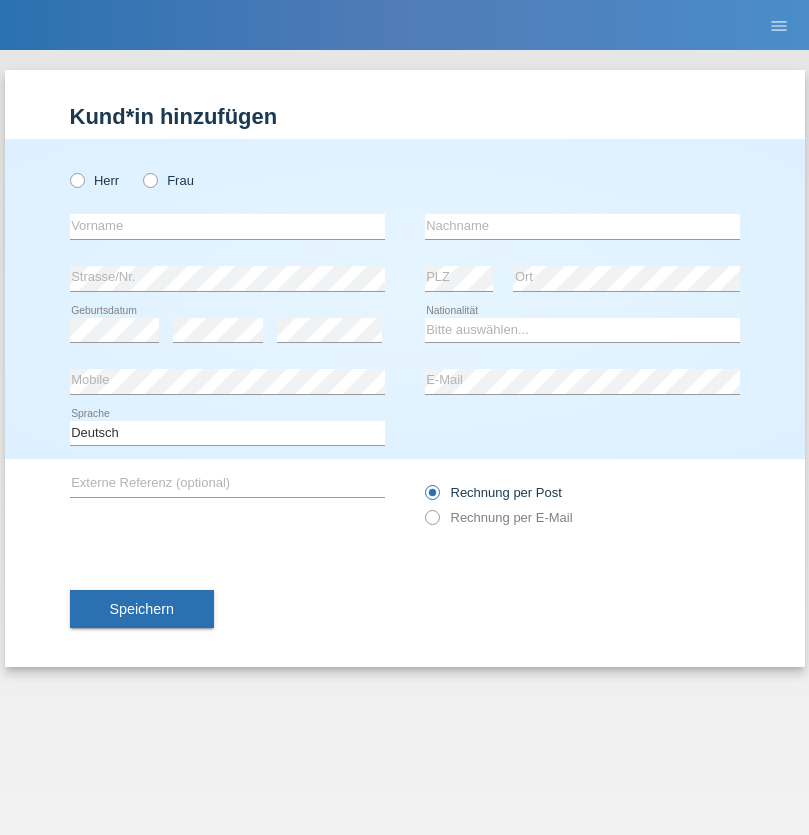 radio on "true" 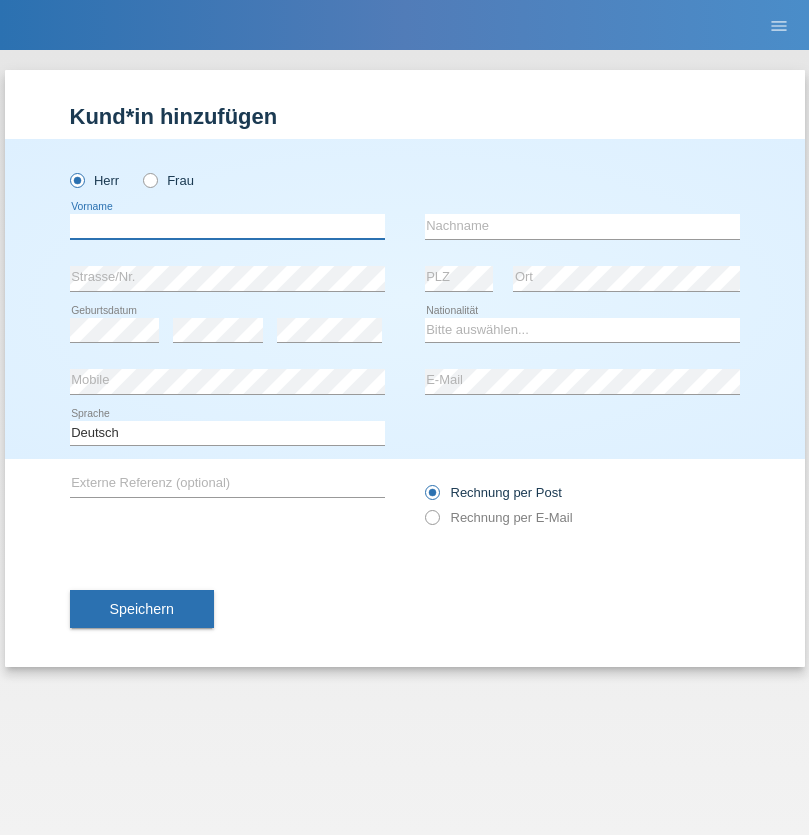 click at bounding box center (227, 226) 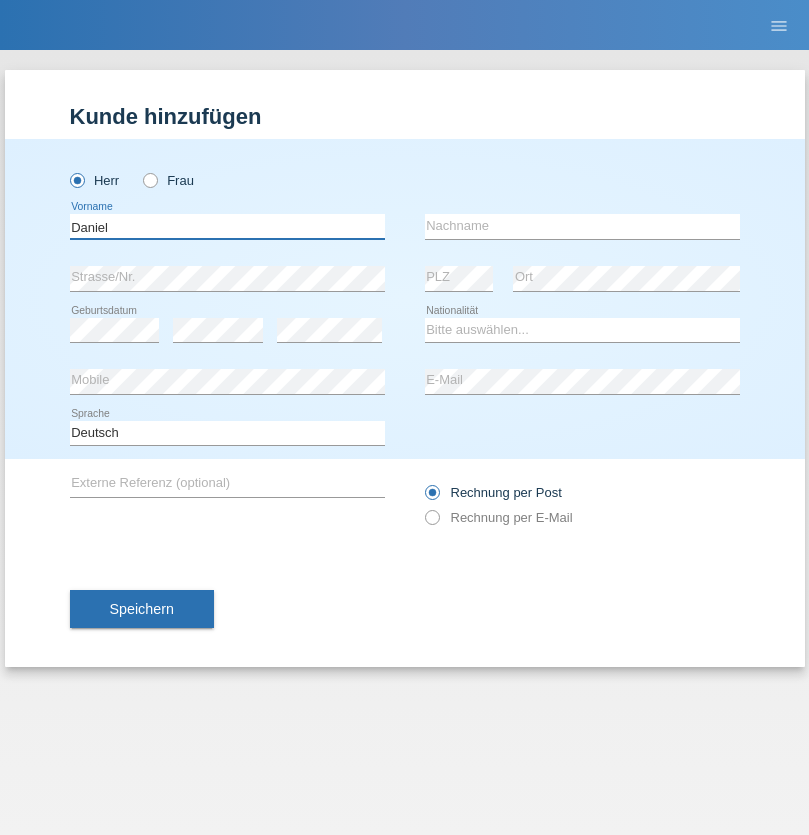 type on "Daniel" 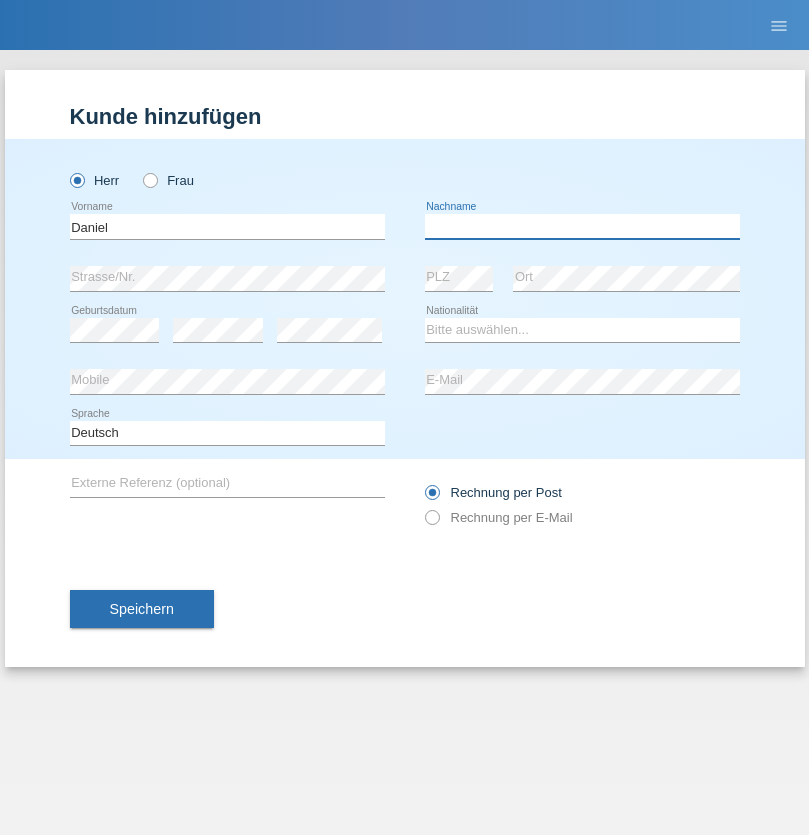click at bounding box center [582, 226] 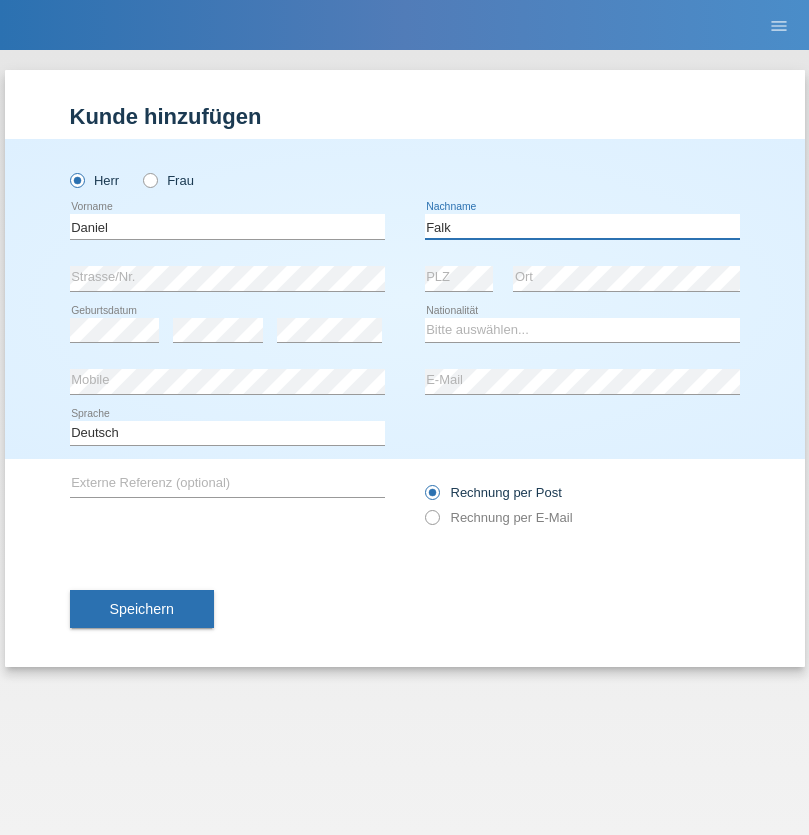 type on "Falk" 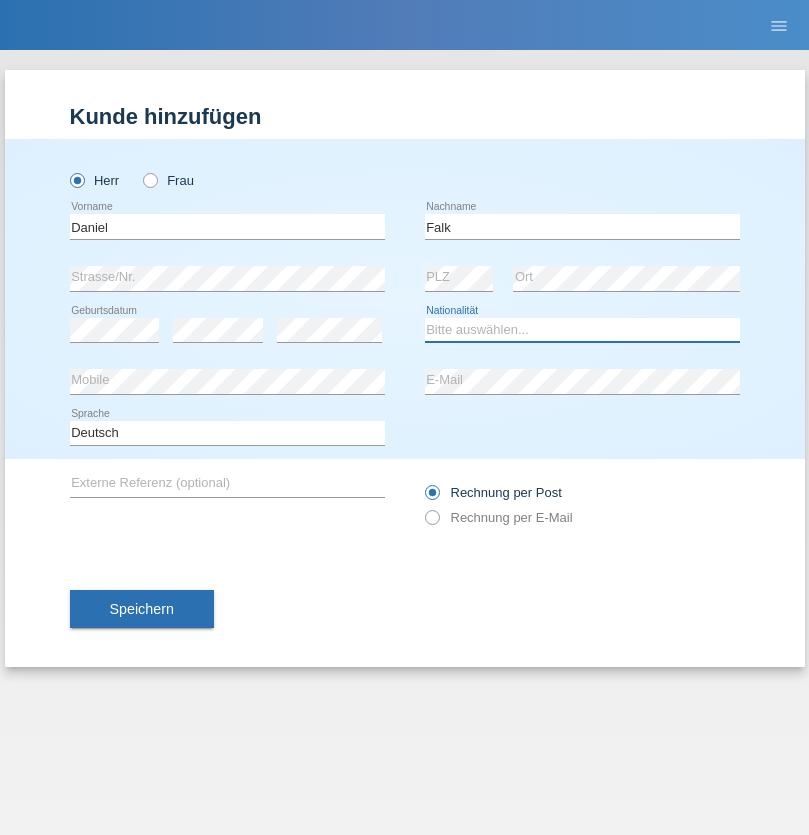 select on "CH" 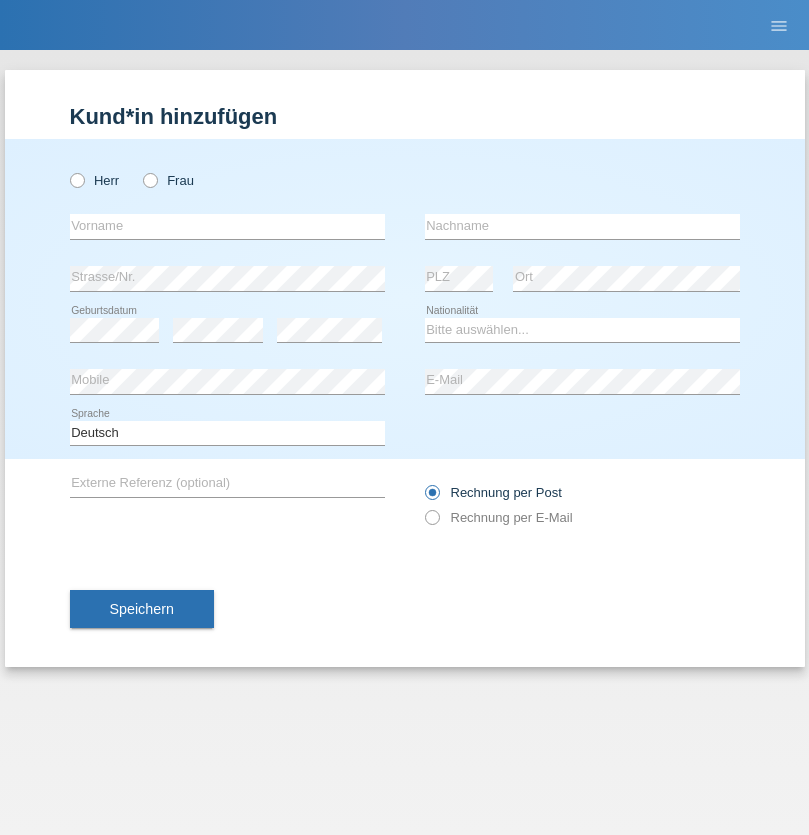 scroll, scrollTop: 0, scrollLeft: 0, axis: both 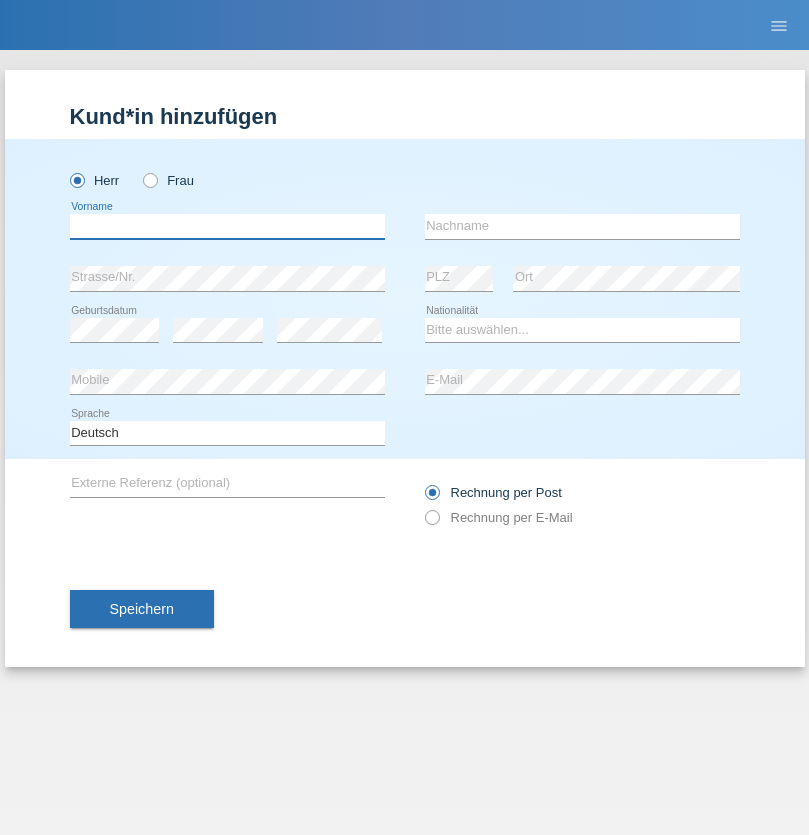 click at bounding box center (227, 226) 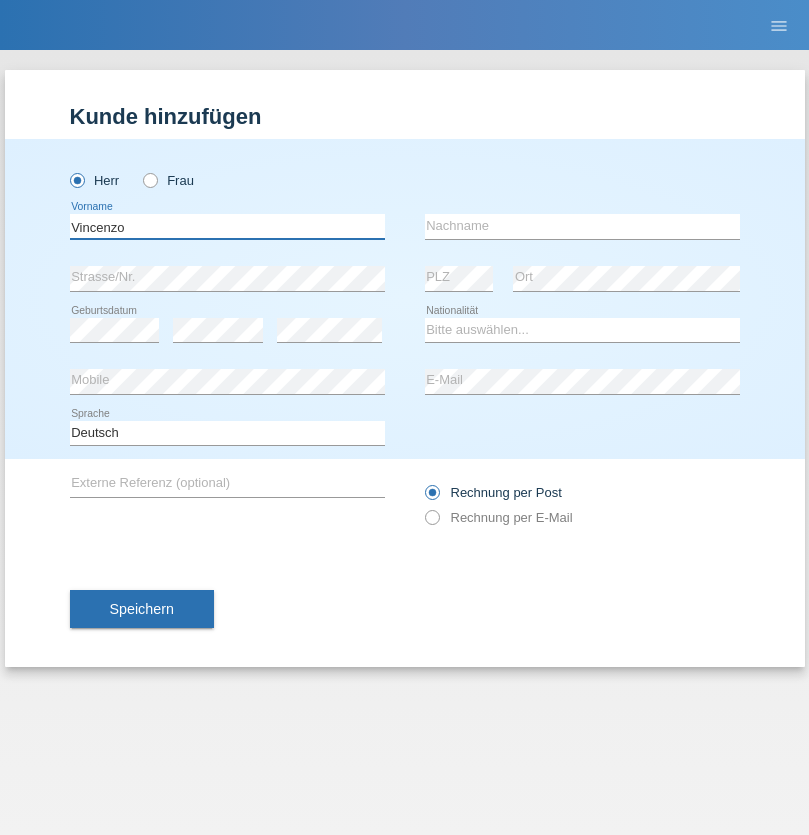type on "Vincenzo" 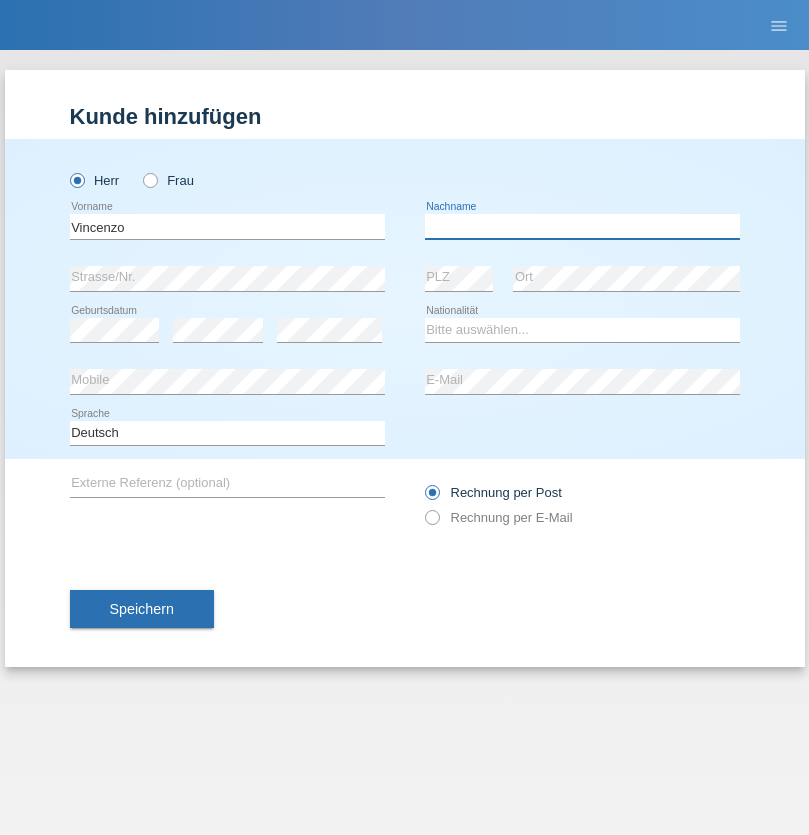 click at bounding box center (582, 226) 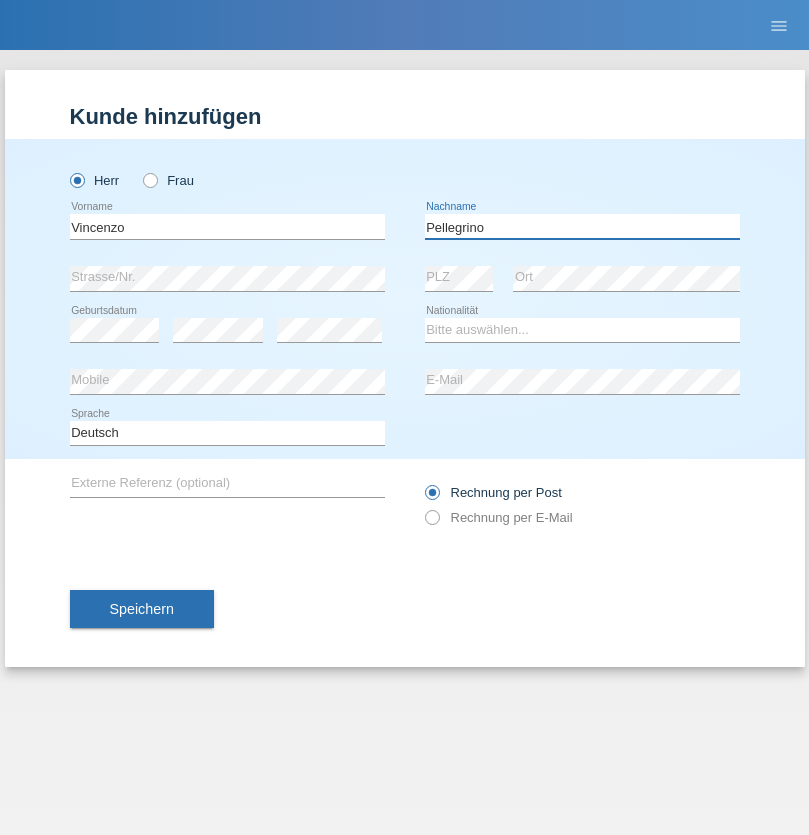type on "Pellegrino" 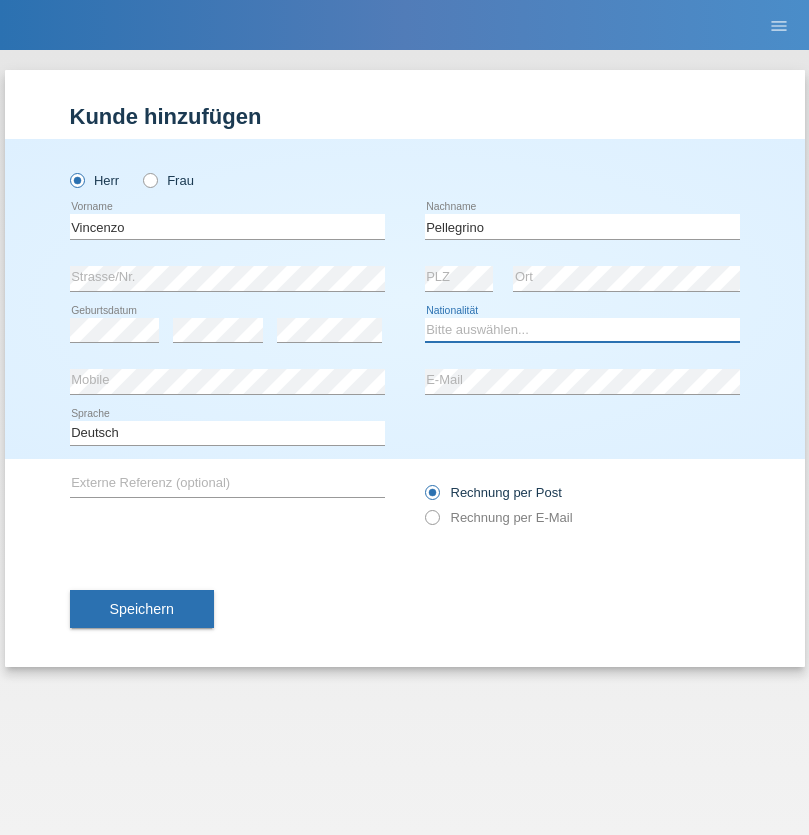 select on "IT" 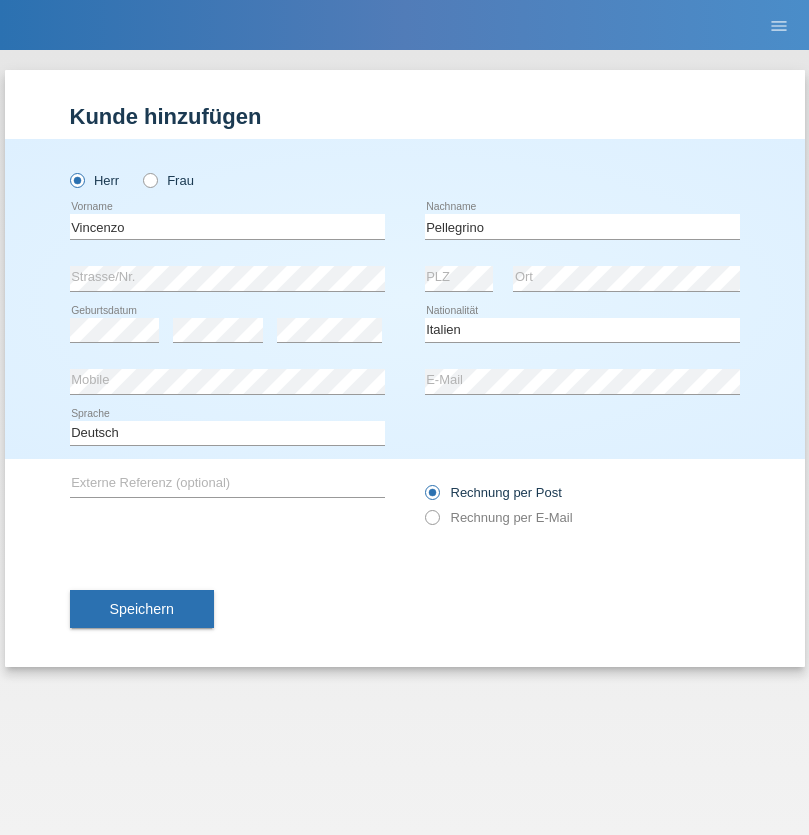 select on "C" 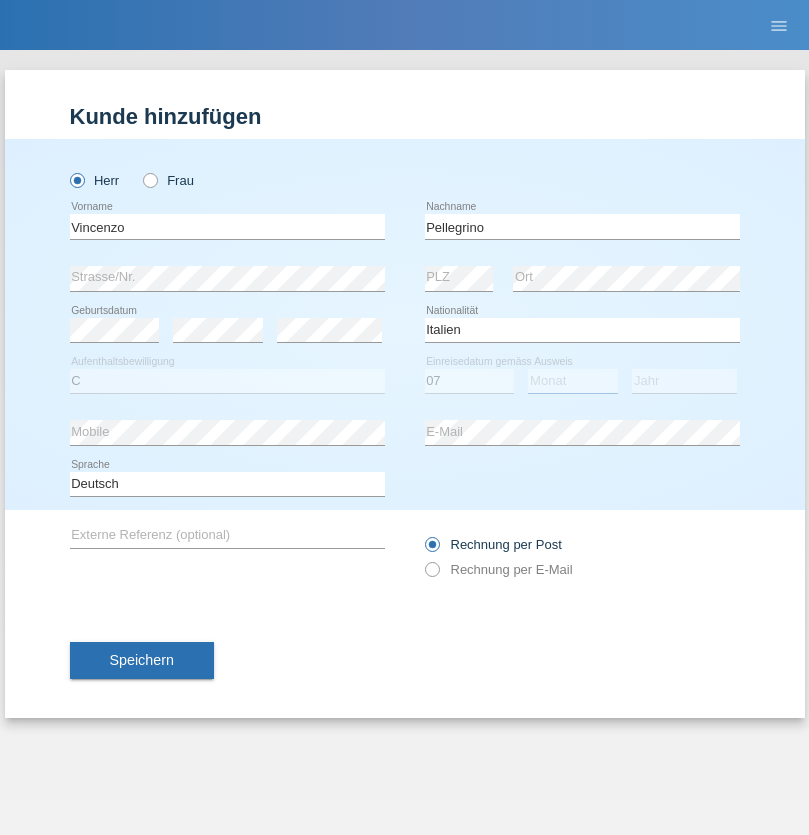 select on "07" 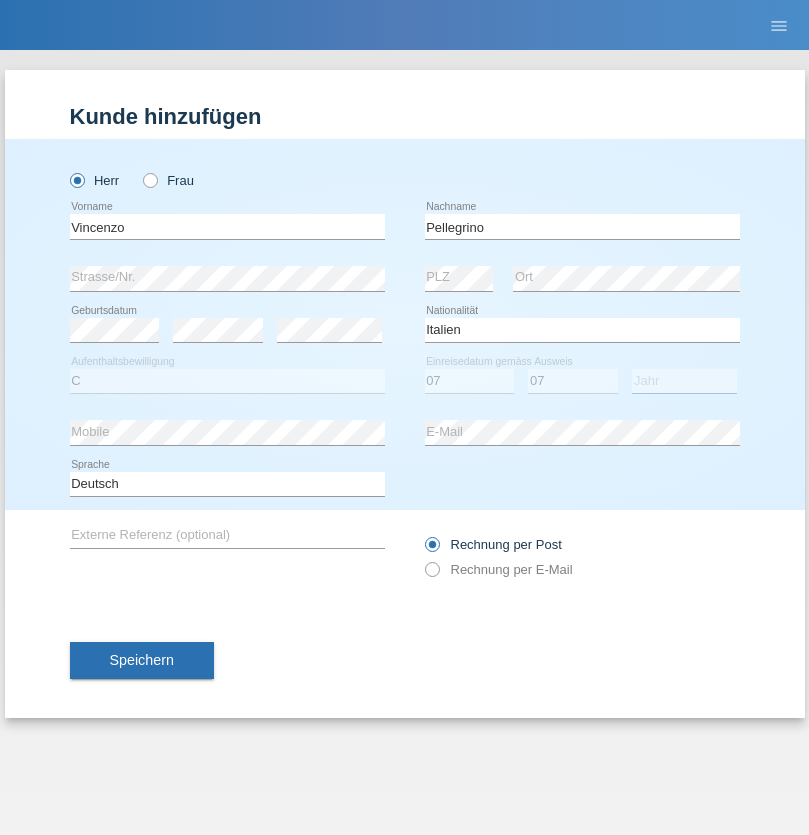 select on "2021" 